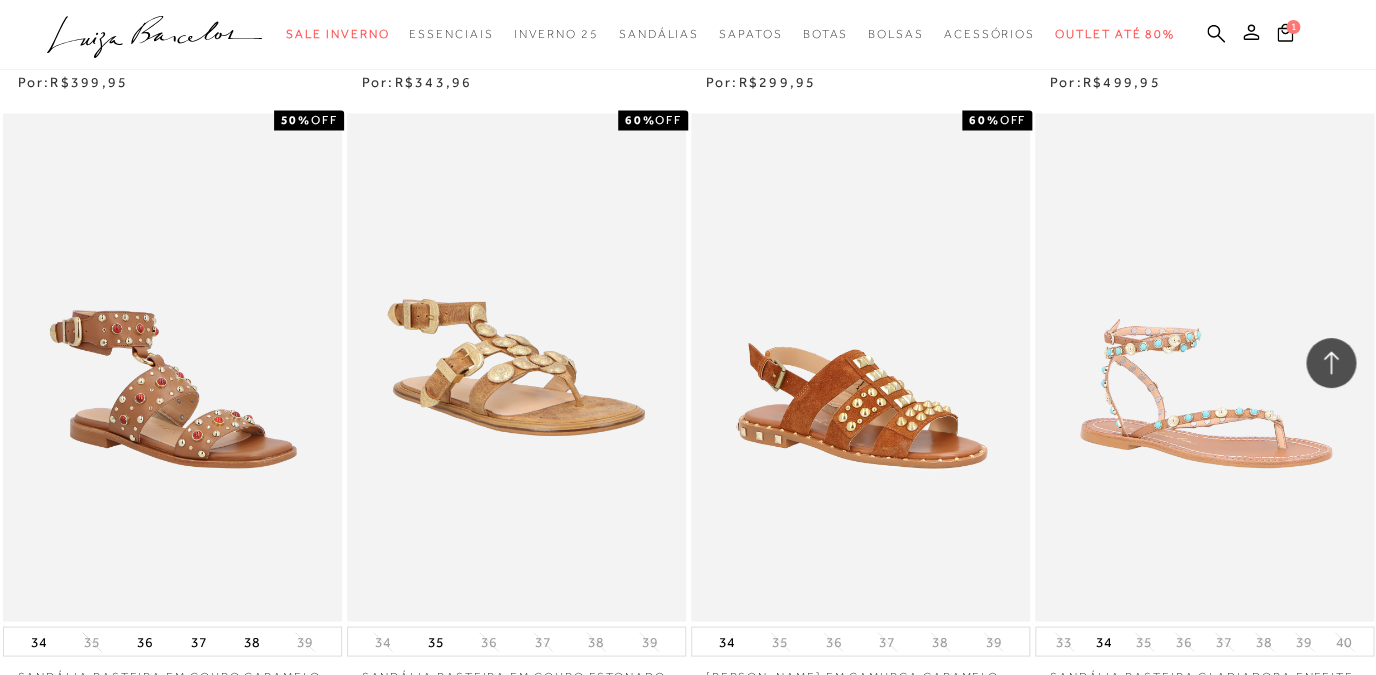 scroll, scrollTop: 22981, scrollLeft: 0, axis: vertical 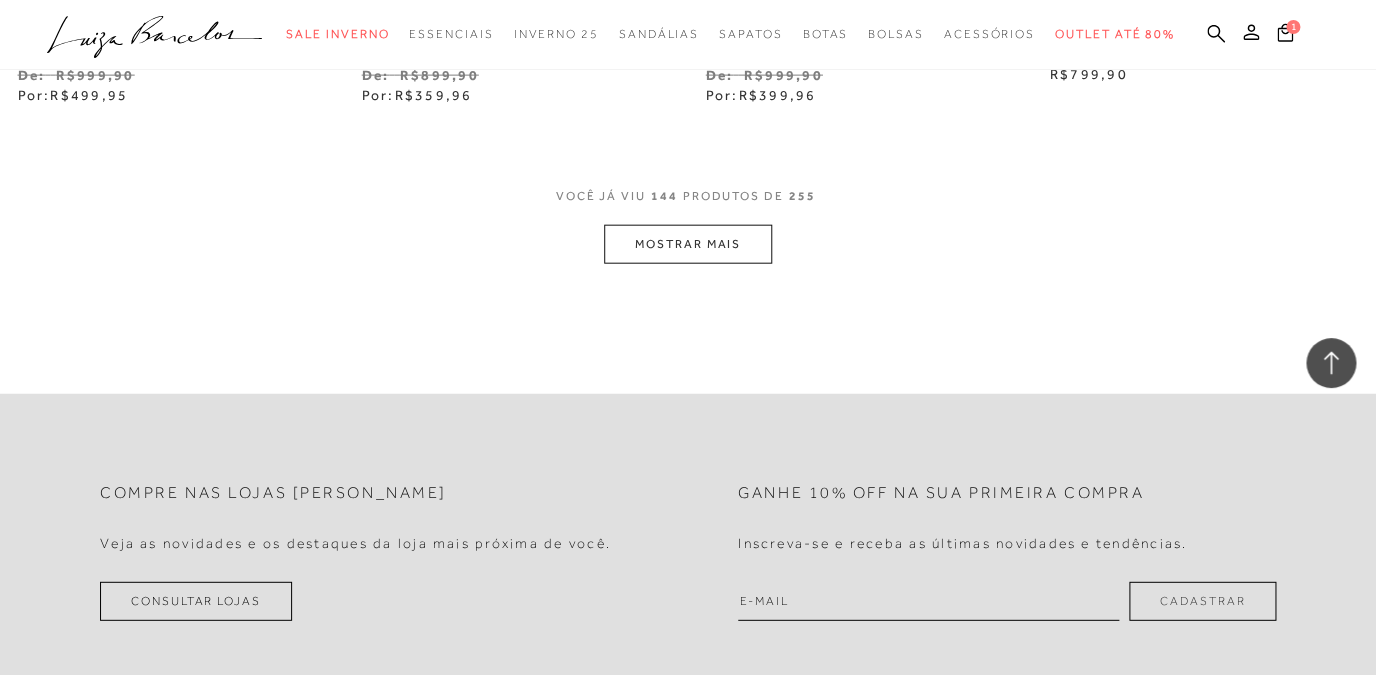 click on "MOSTRAR MAIS" at bounding box center (688, 244) 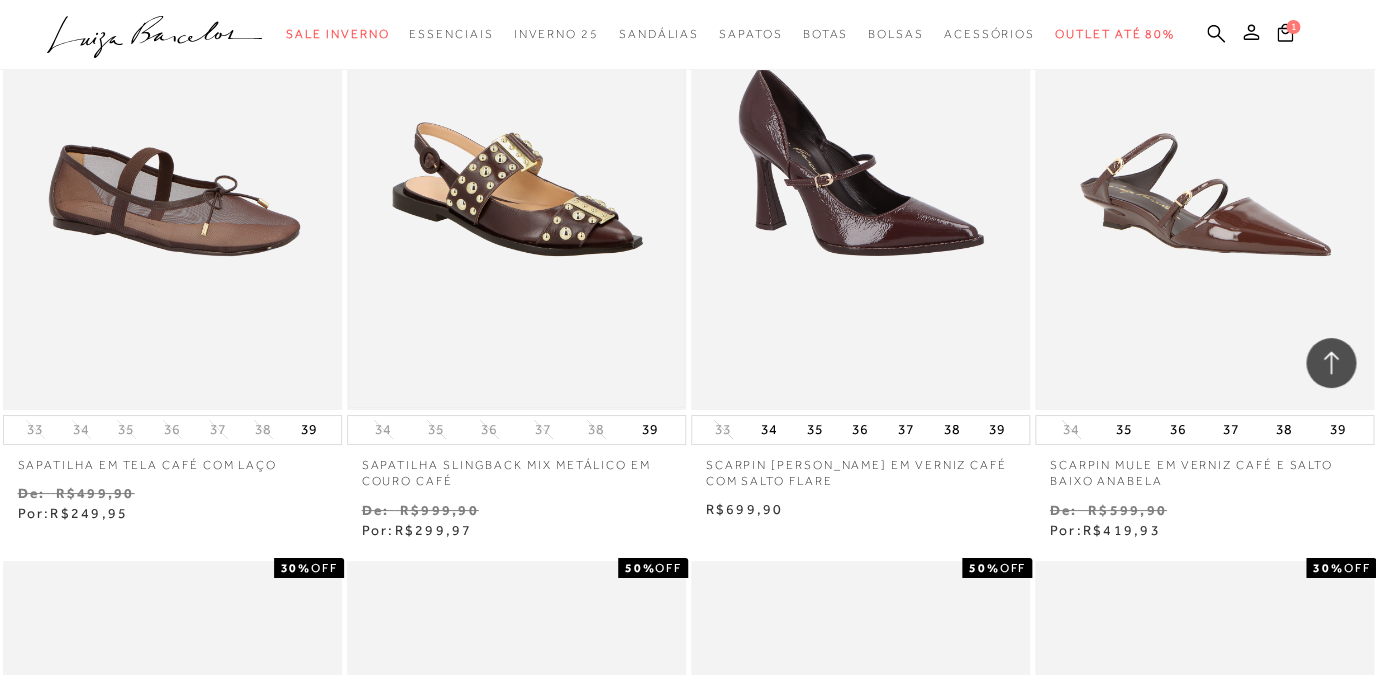 scroll, scrollTop: 24513, scrollLeft: 0, axis: vertical 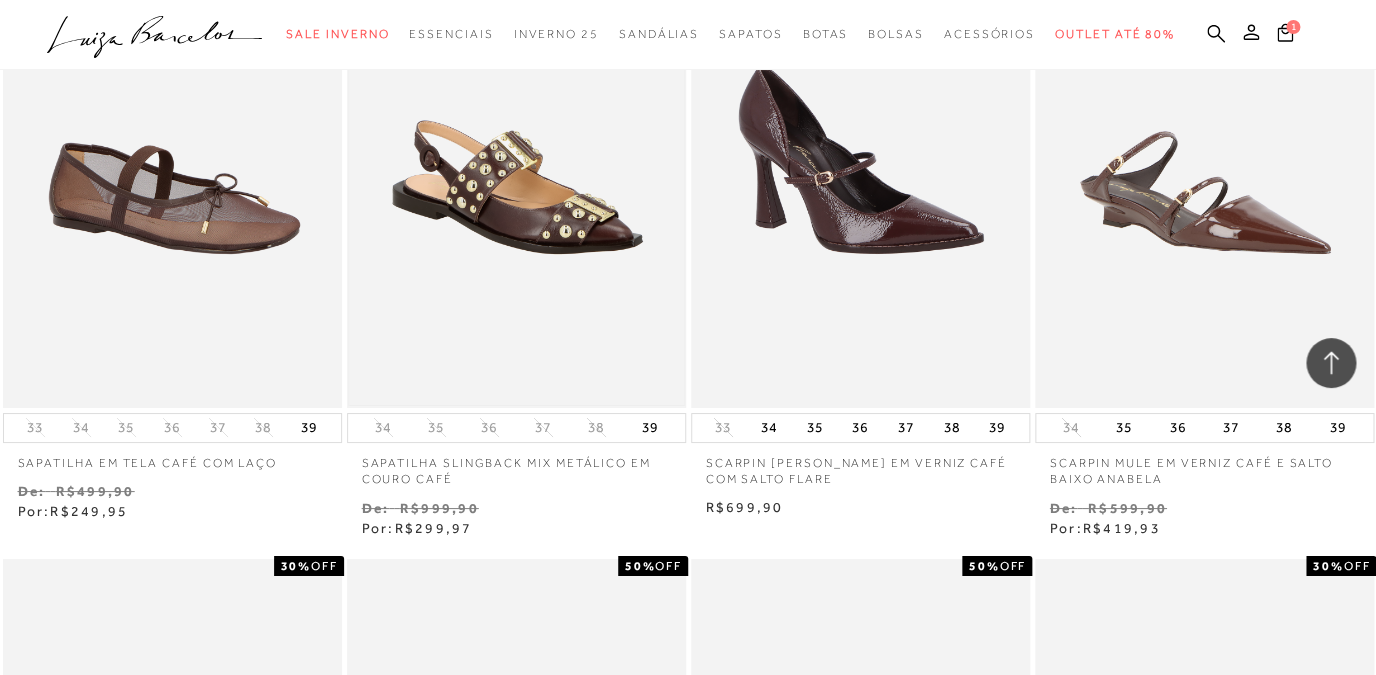 click at bounding box center [516, 153] 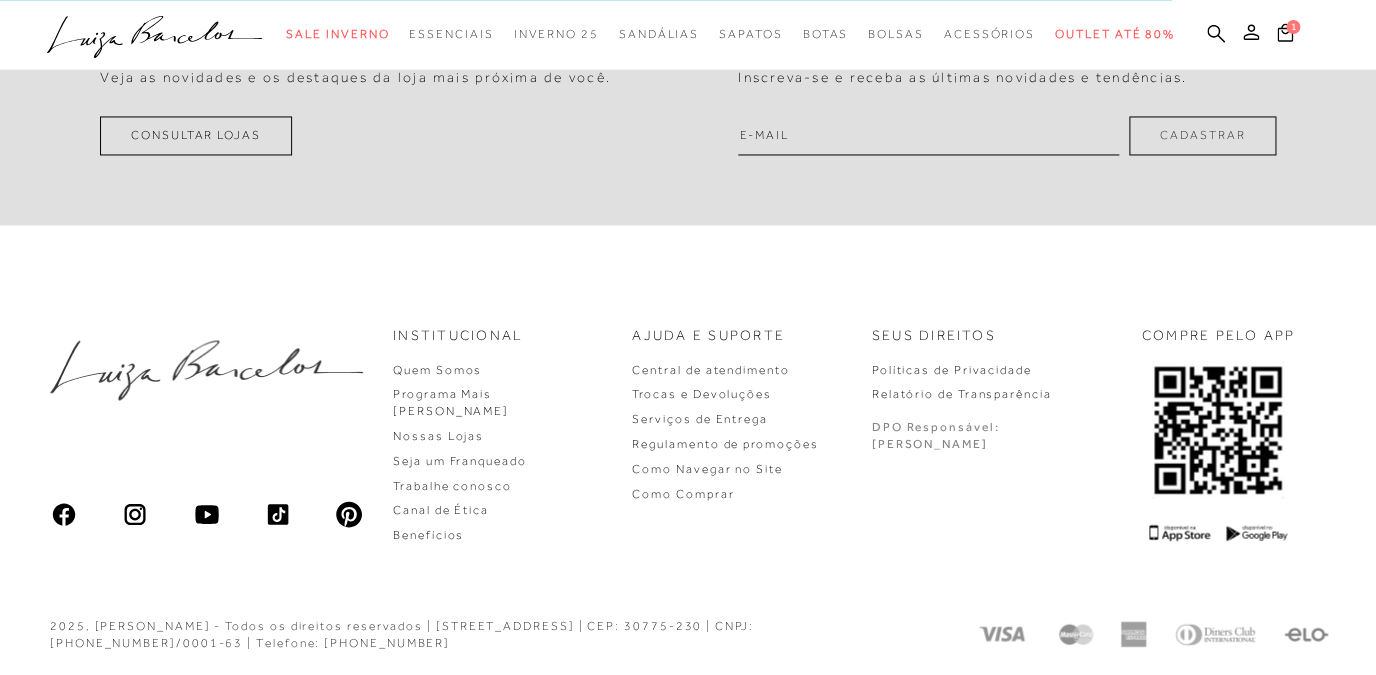 scroll, scrollTop: 1132, scrollLeft: 0, axis: vertical 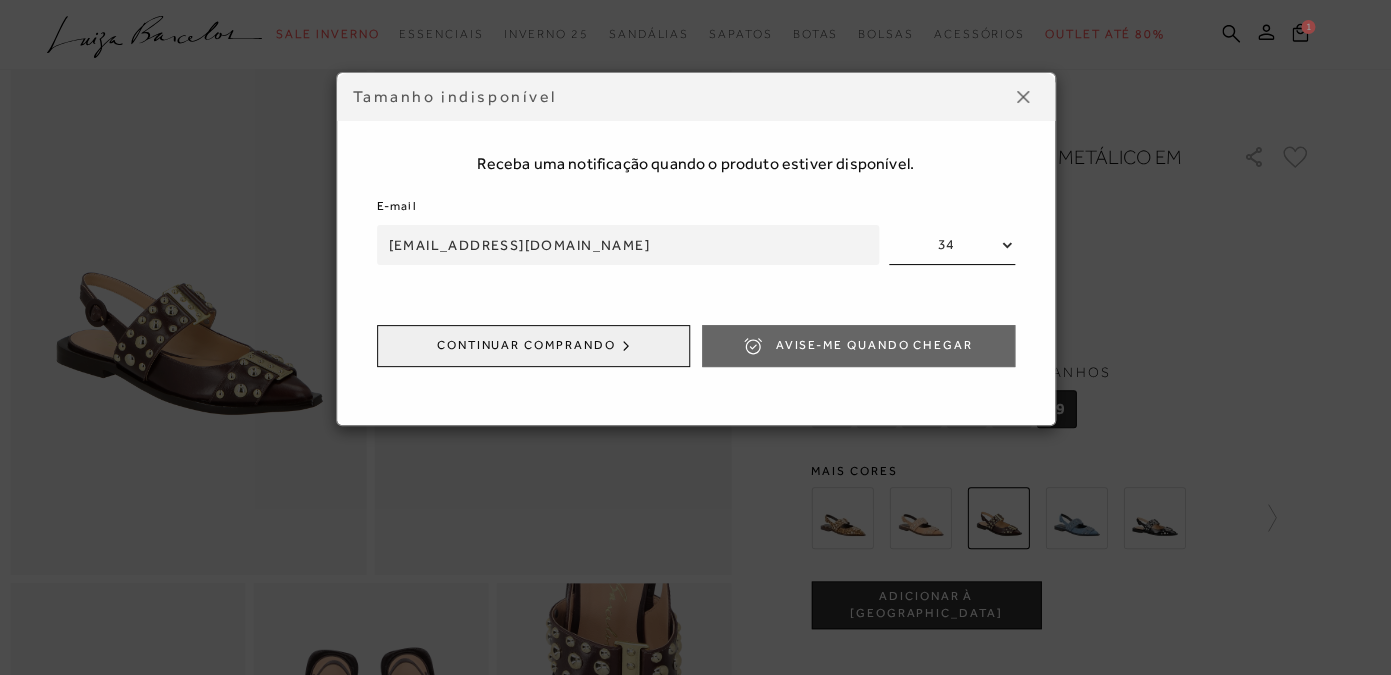 type on "alinetomazela@gmail.com" 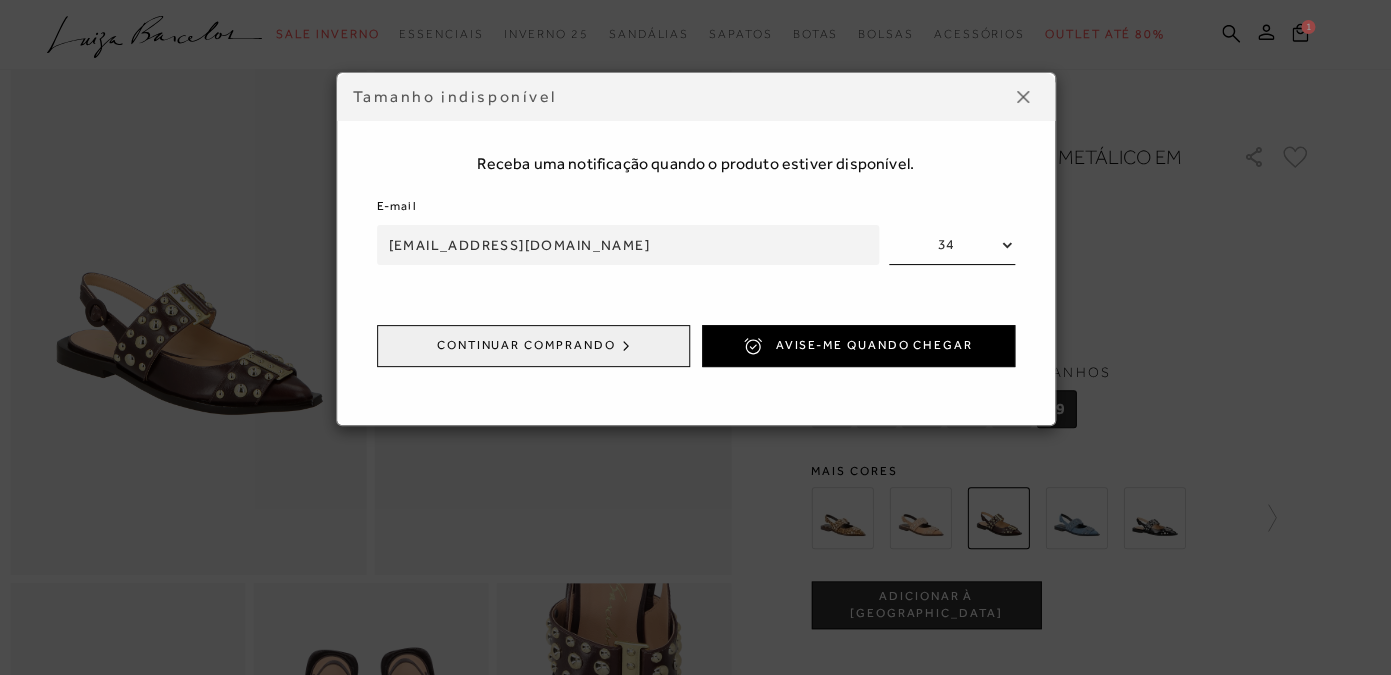 click on "Continuar comprando" at bounding box center [533, 346] 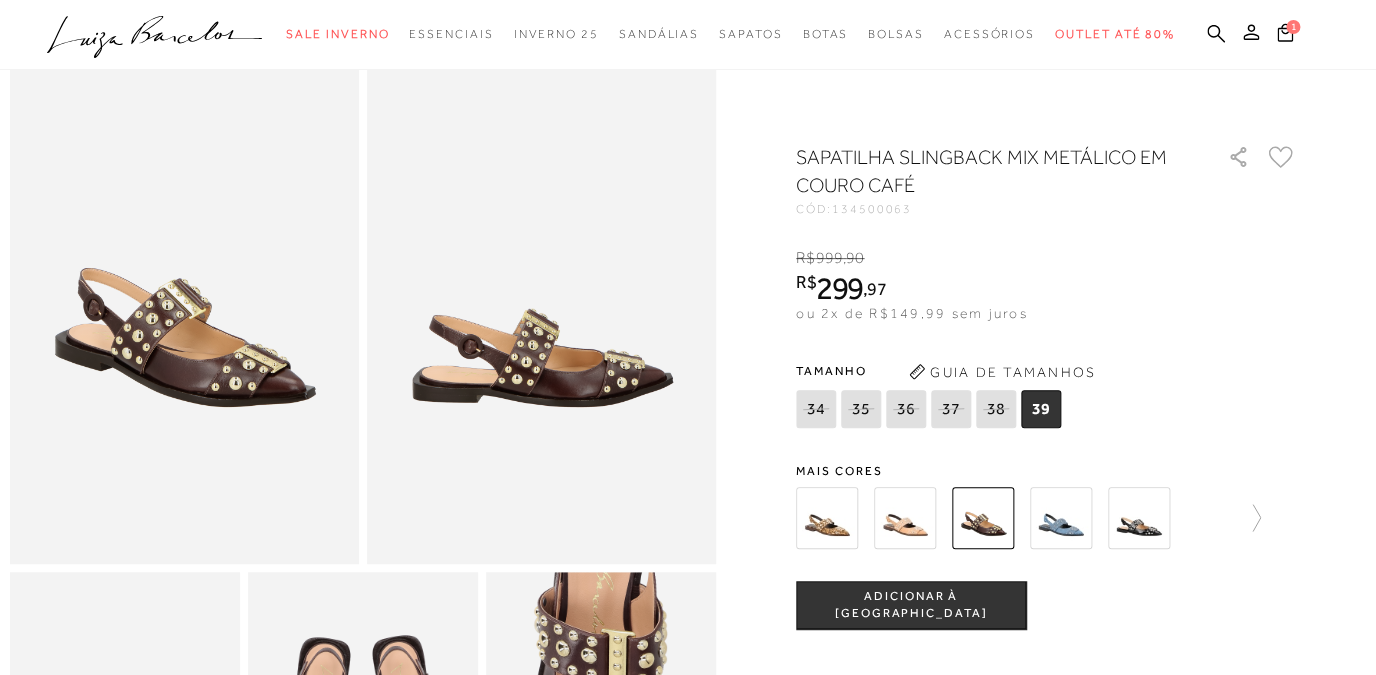 click 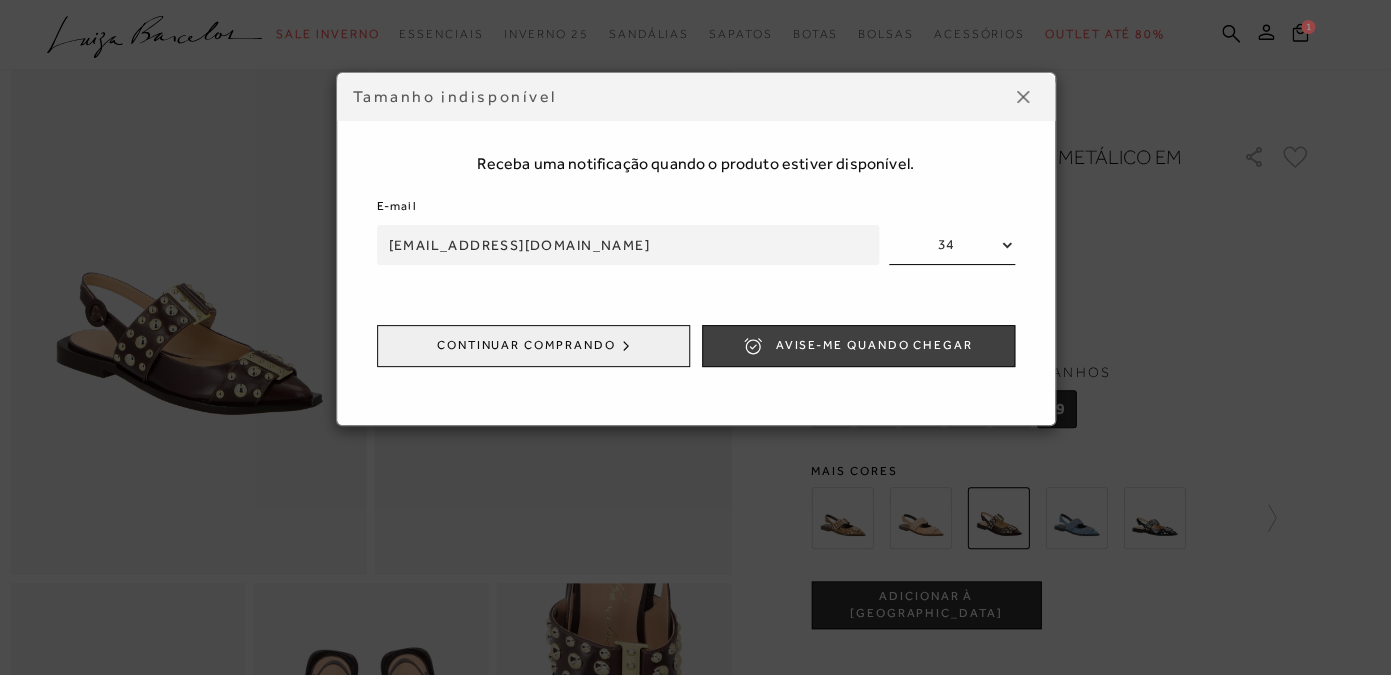 click on "Avise-me quando chegar" at bounding box center (873, 345) 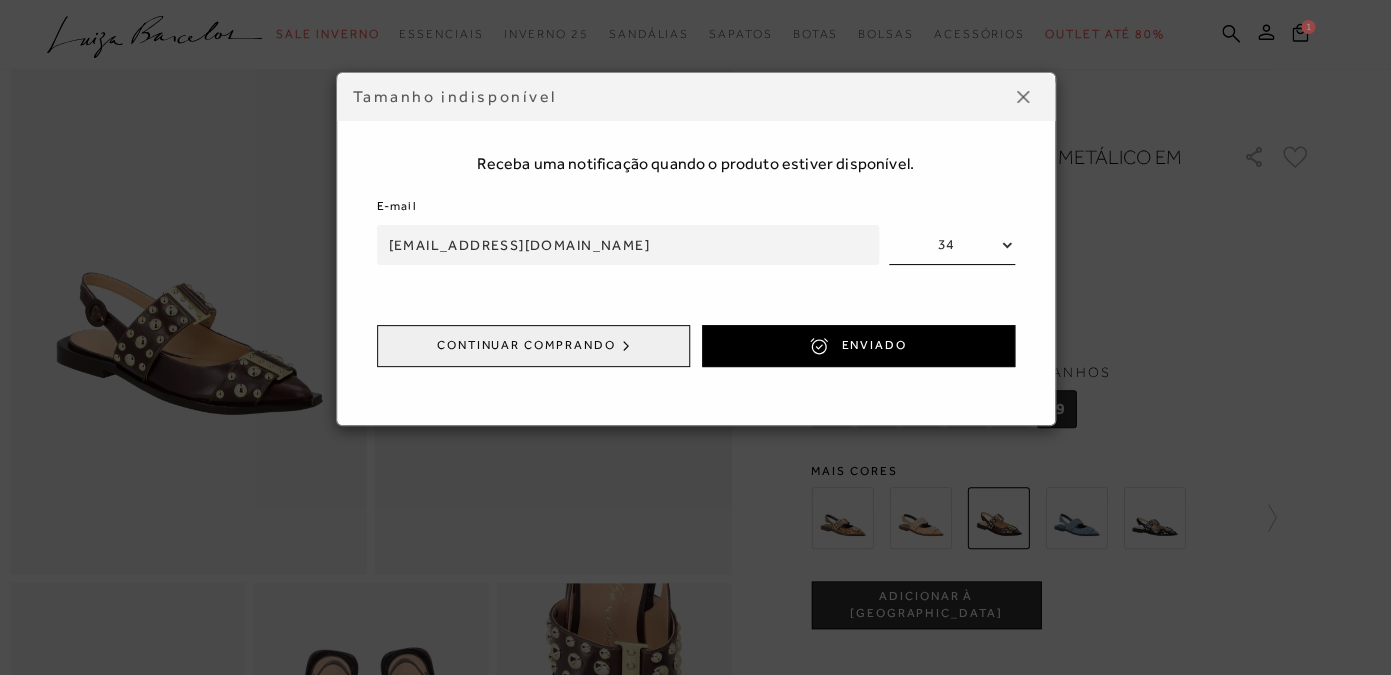 click on "Tamanho indisponível
Receba uma notificação quando o produto estiver disponível.
E-mail
alinetomazela@gmail.com
34 35 36 37 38
Continuar comprando
ENVIADO" at bounding box center (695, 337) 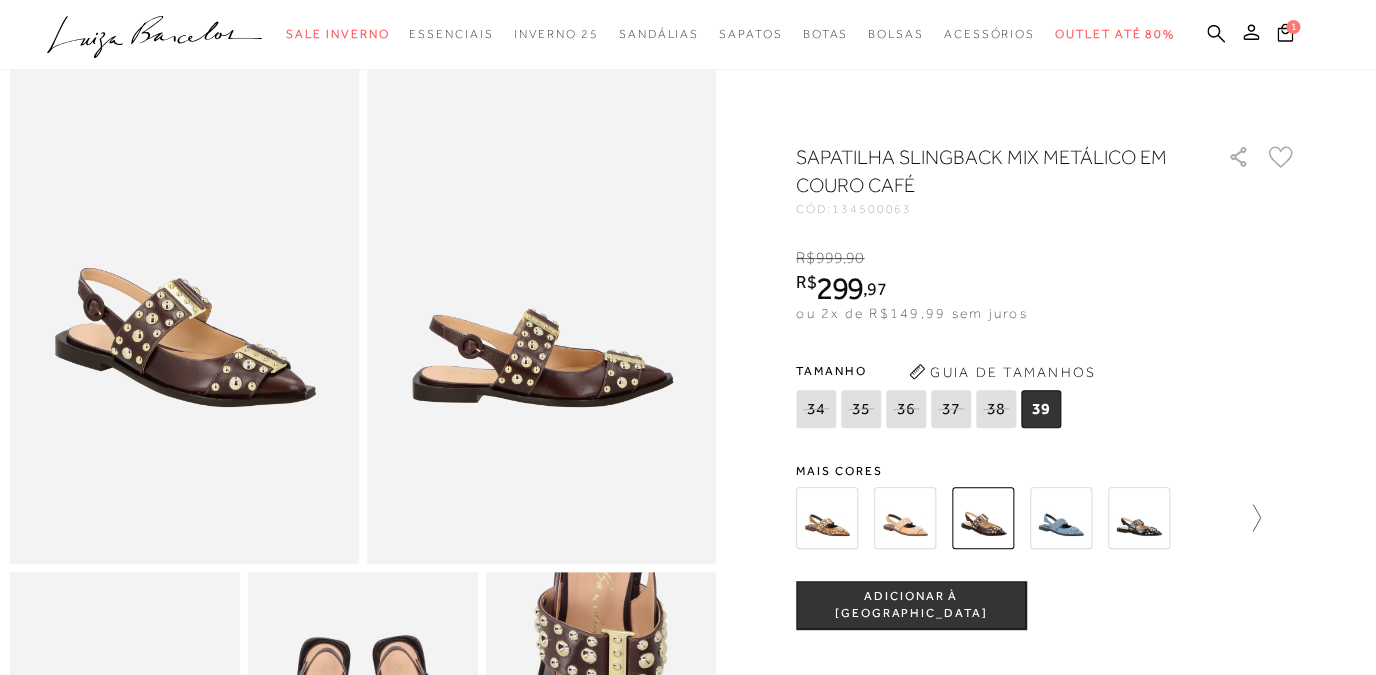 click 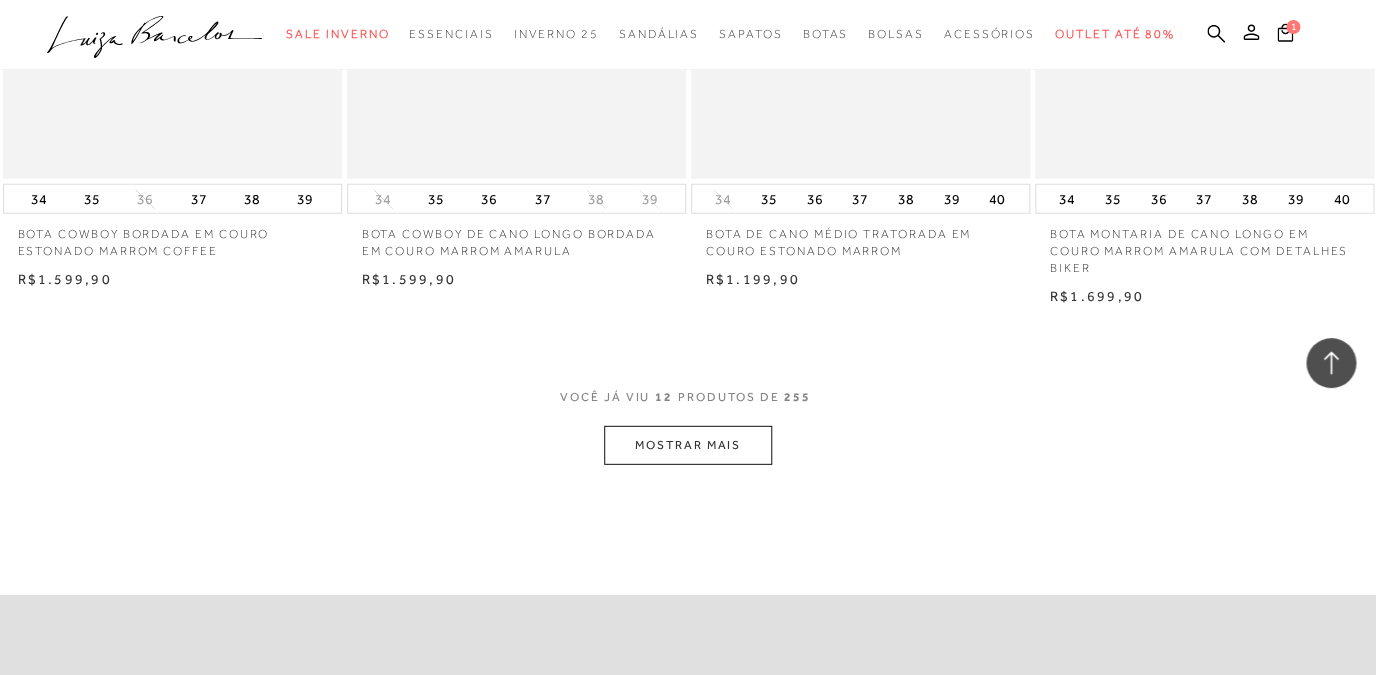 scroll, scrollTop: 1809, scrollLeft: 0, axis: vertical 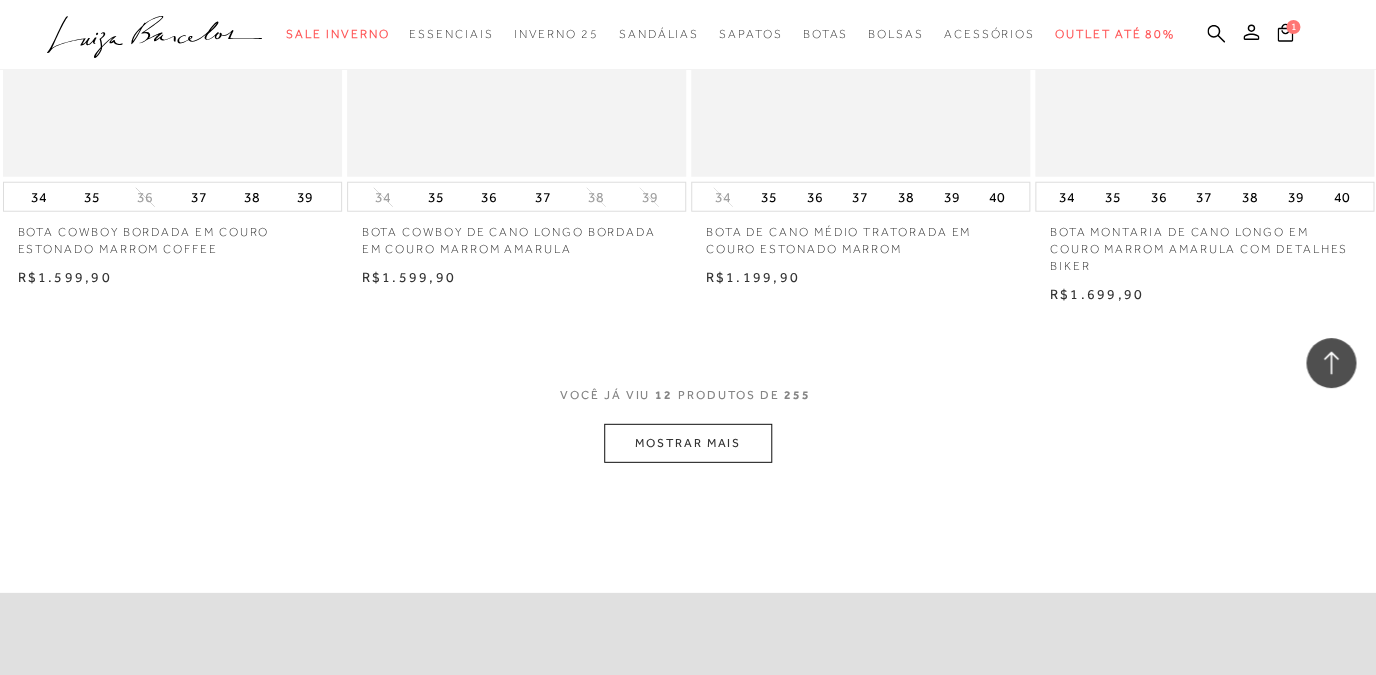 click on "MOSTRAR MAIS" at bounding box center [688, 443] 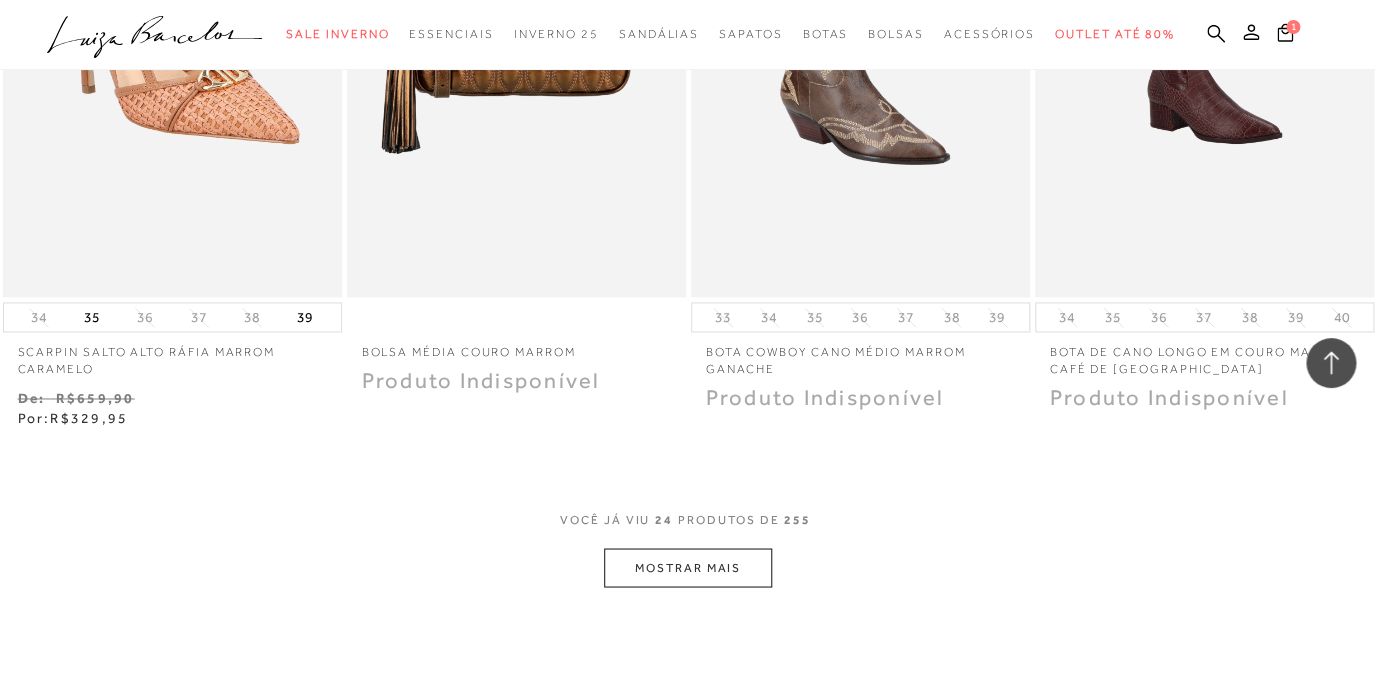 click on "MOSTRAR MAIS" at bounding box center (688, 567) 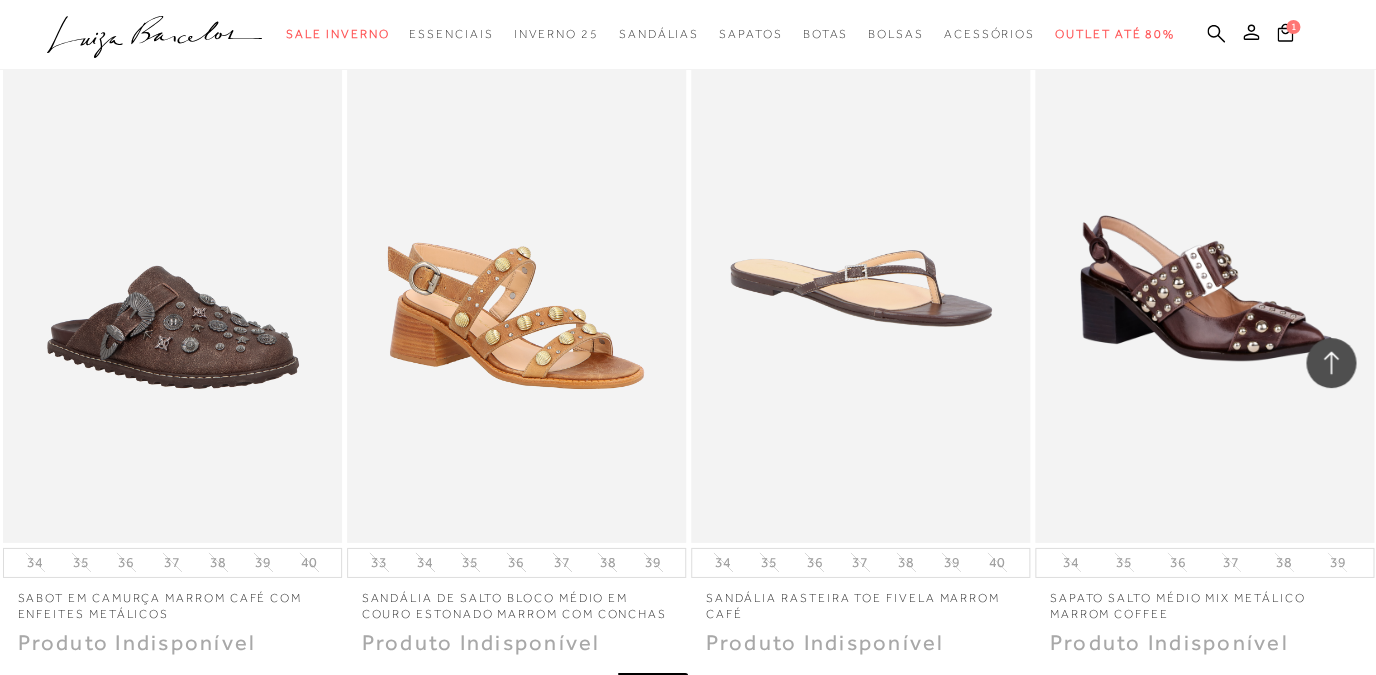 scroll, scrollTop: 4563, scrollLeft: 0, axis: vertical 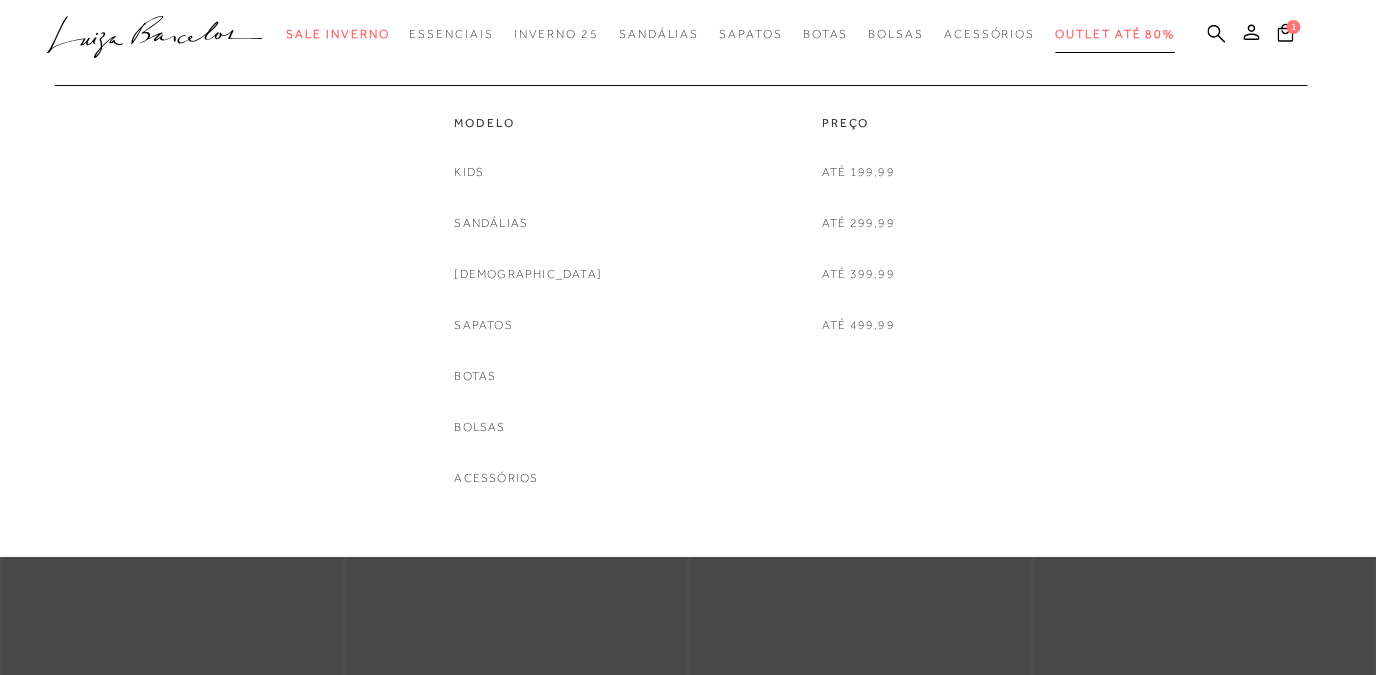 click on "Outlet até 80%" at bounding box center [1115, 34] 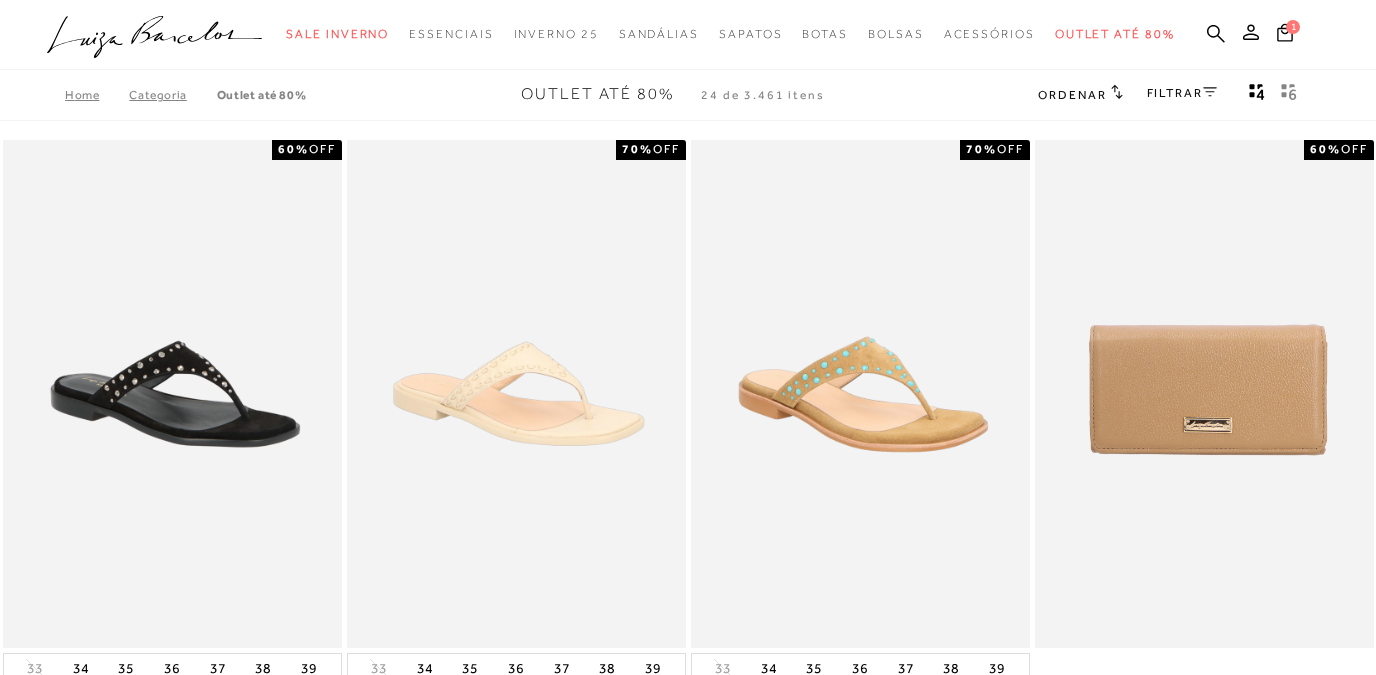 scroll, scrollTop: 0, scrollLeft: 0, axis: both 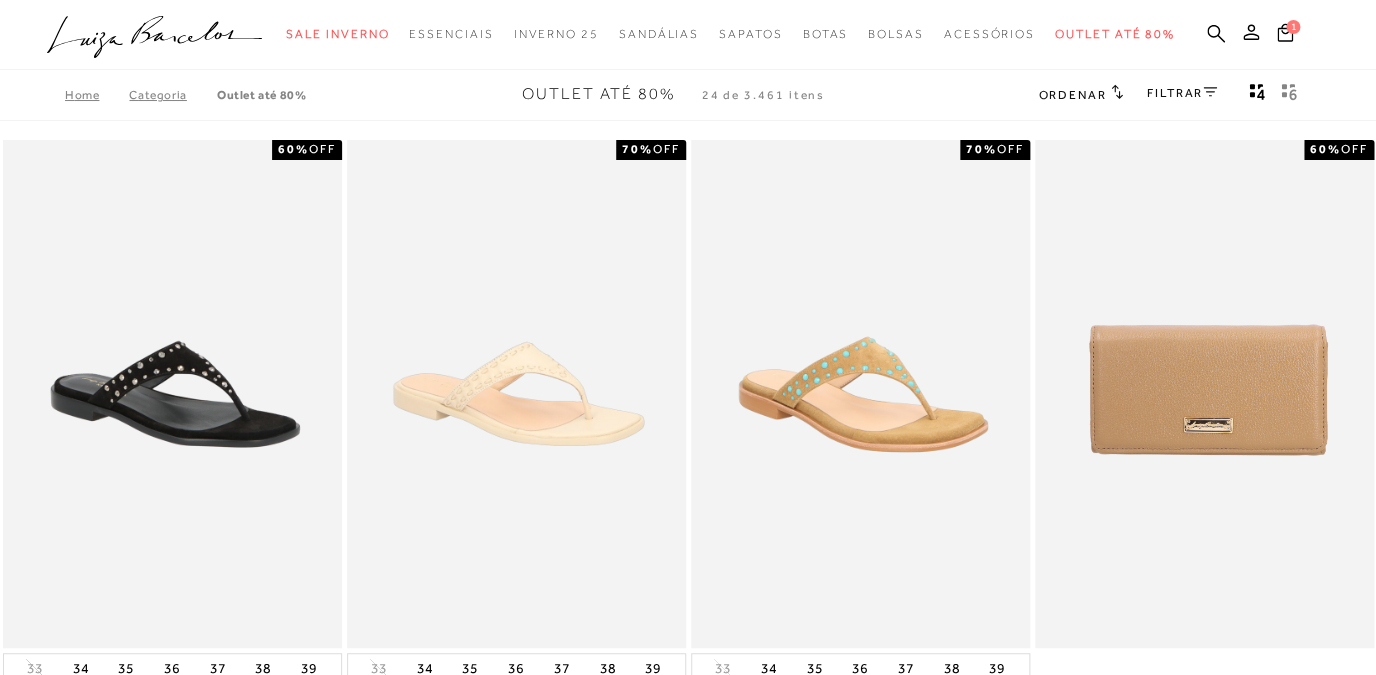 click on "Ordenar" at bounding box center (1072, 95) 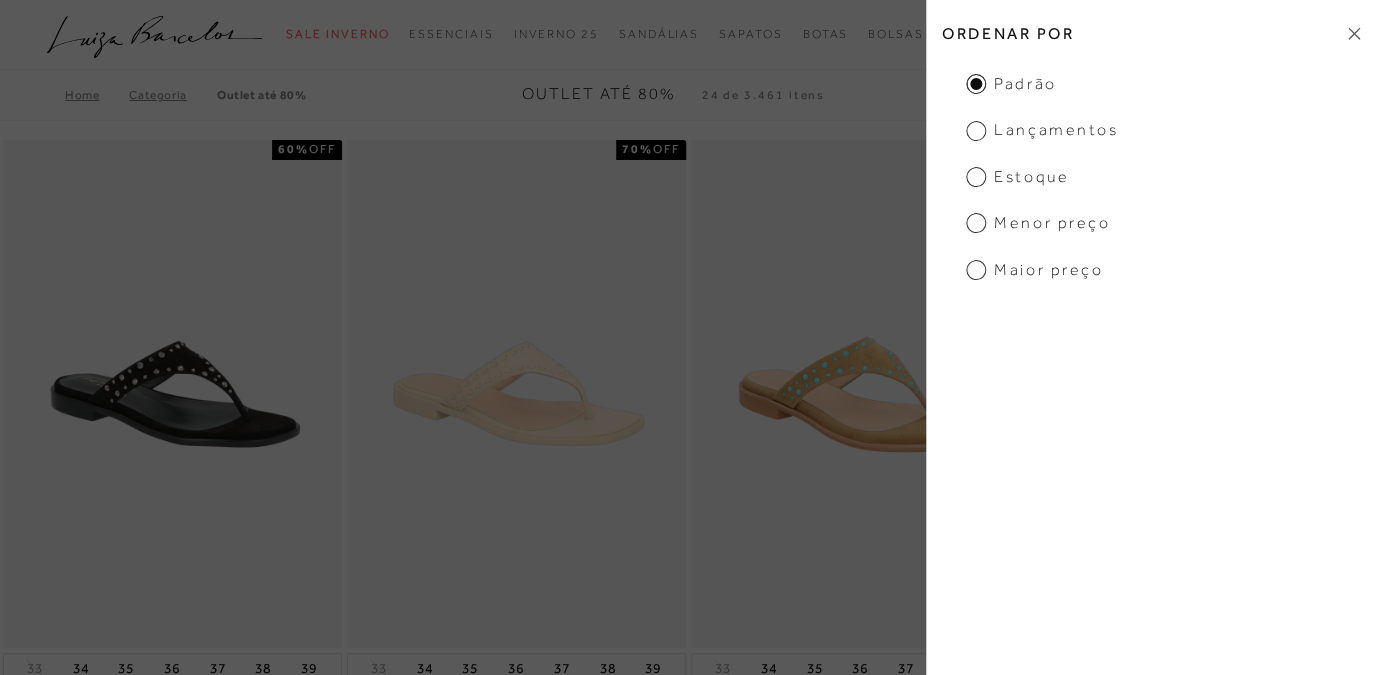 click on "Home
Categoria
Outlet até 80%
Outlet até 80%
24 de 3.461 itens
Ordenar
Ordenar por
Padrão
Lançamentos
Estoque" at bounding box center (688, 95) 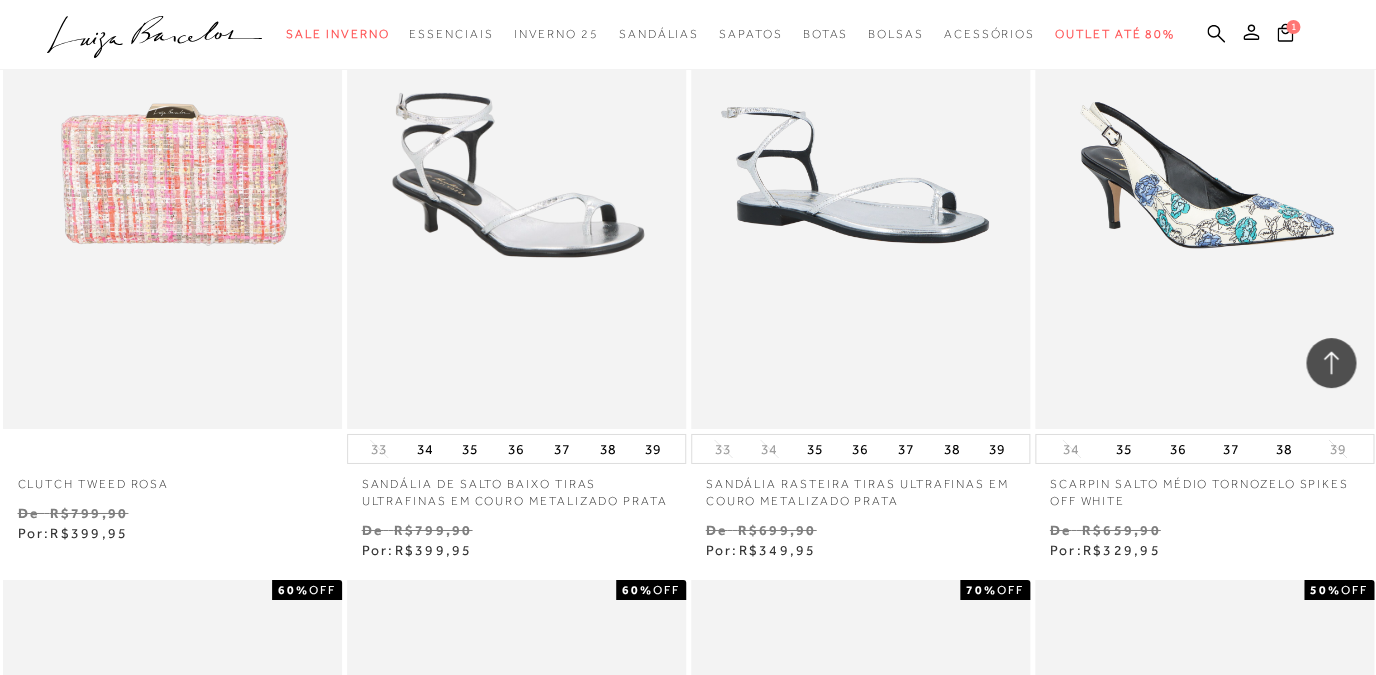 scroll, scrollTop: 2200, scrollLeft: 0, axis: vertical 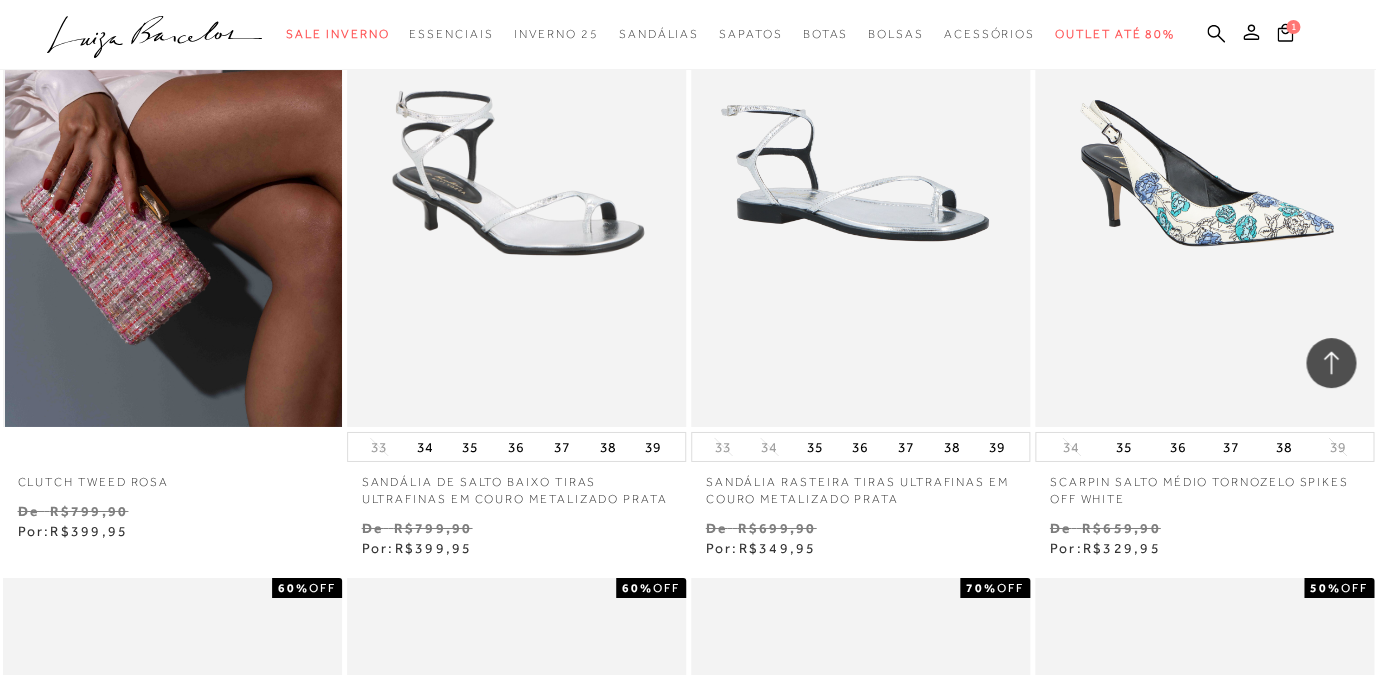 click at bounding box center [173, 173] 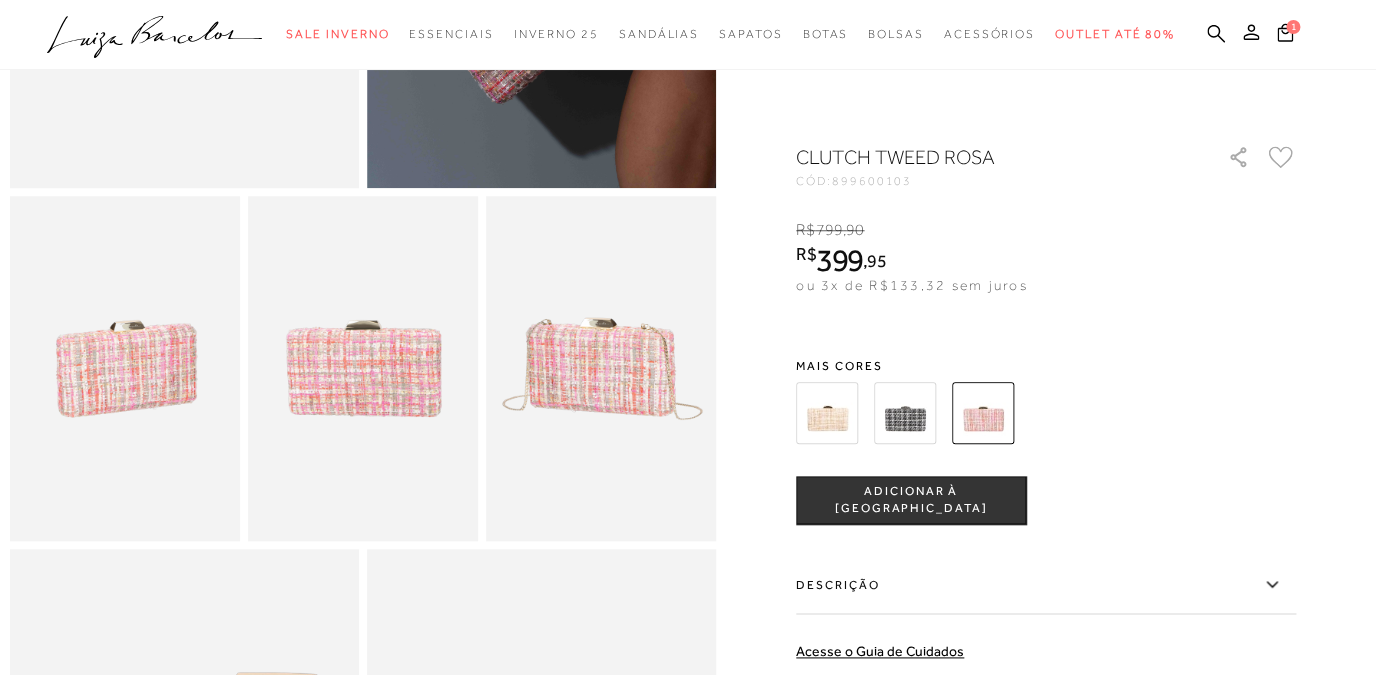 scroll, scrollTop: 482, scrollLeft: 0, axis: vertical 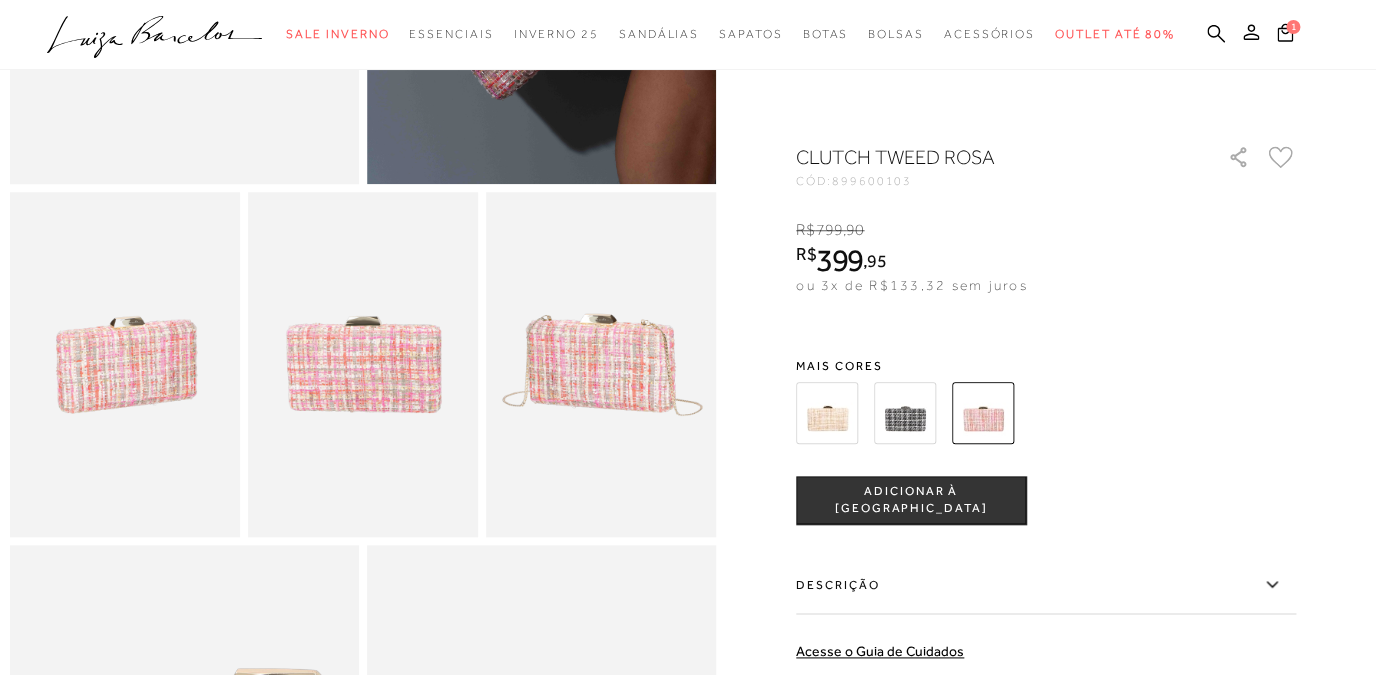 click on "ADICIONAR À [GEOGRAPHIC_DATA]" at bounding box center (911, 500) 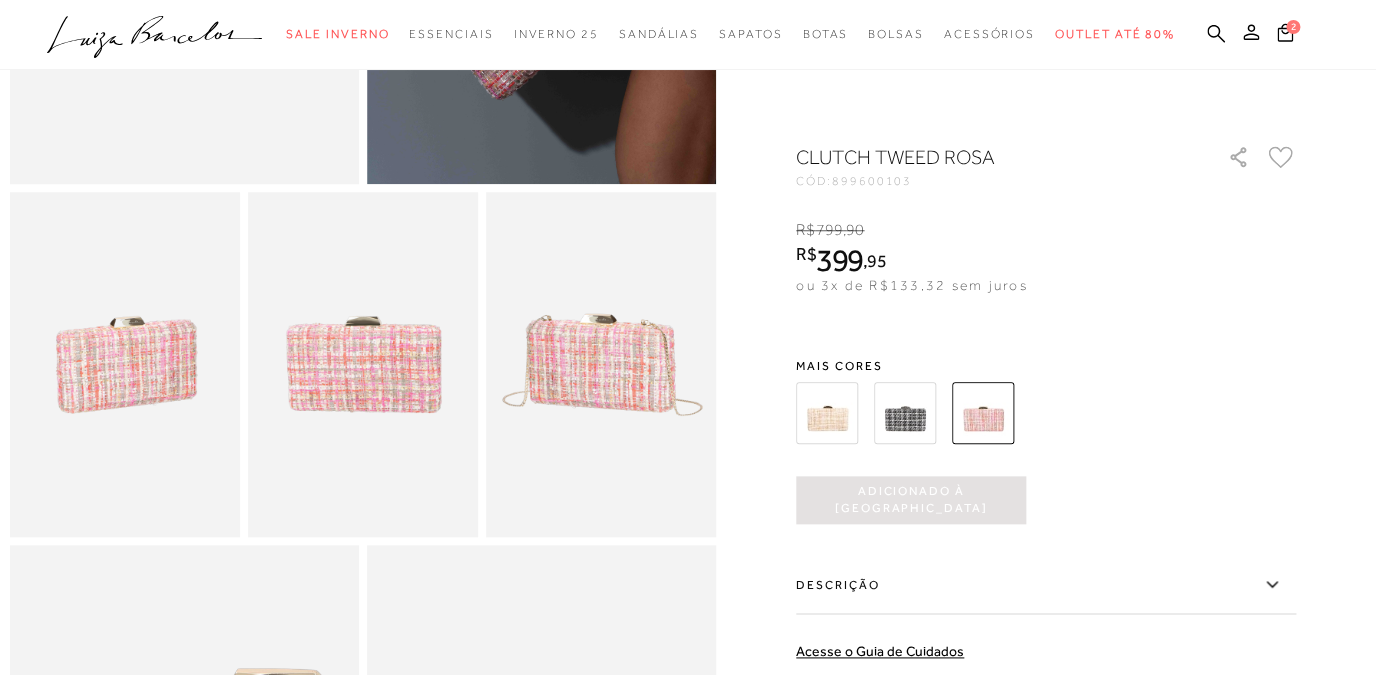 click at bounding box center [827, 413] 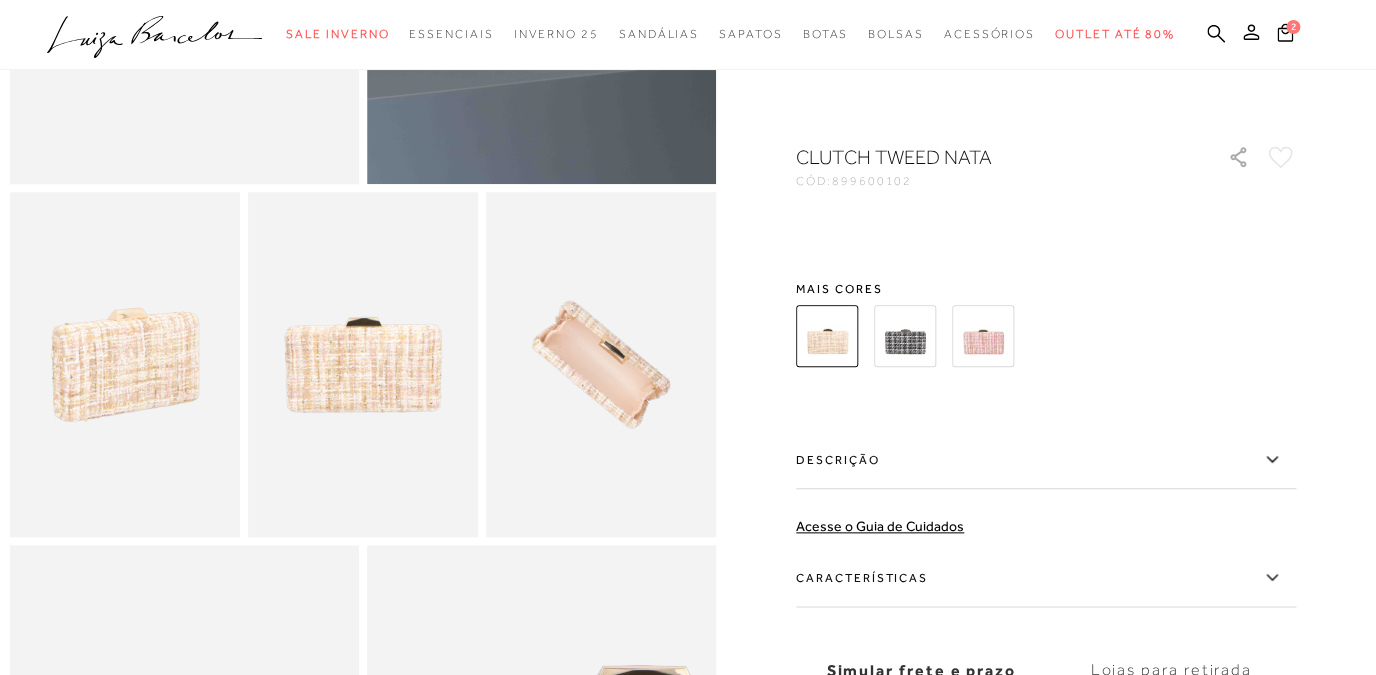 scroll, scrollTop: 0, scrollLeft: 0, axis: both 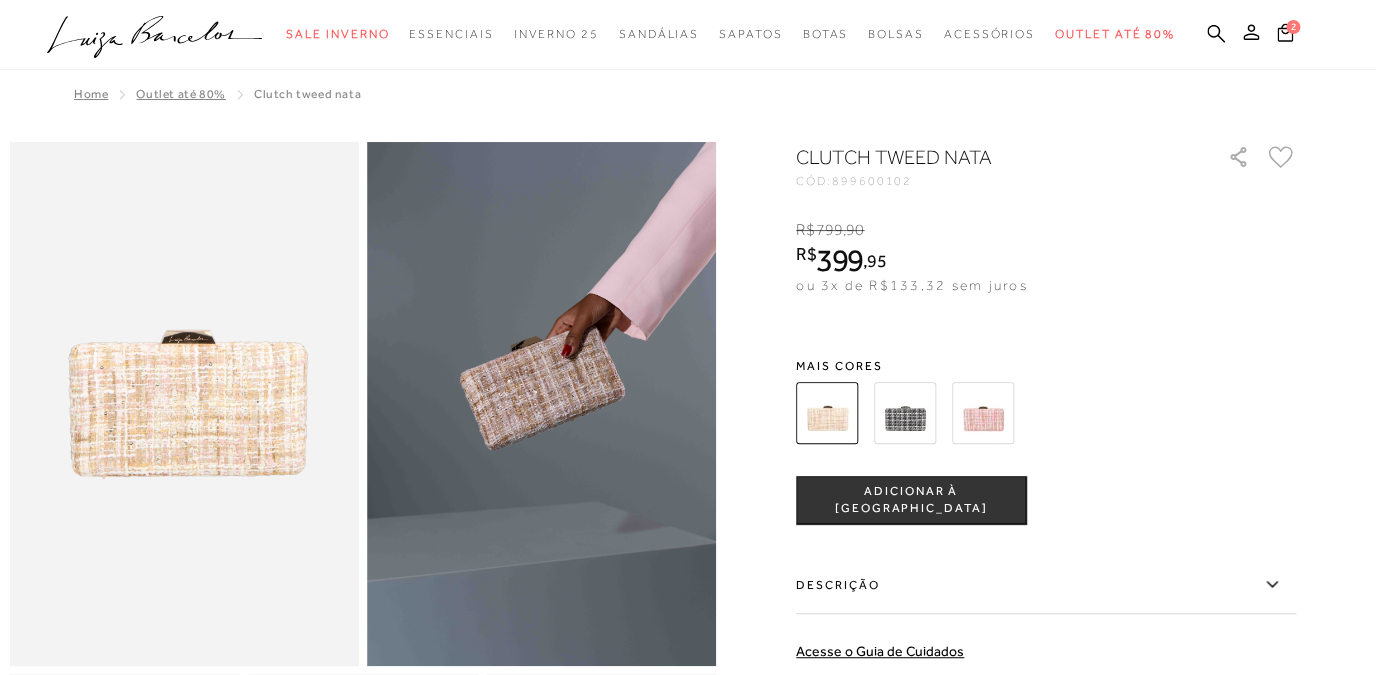 click at bounding box center [983, 413] 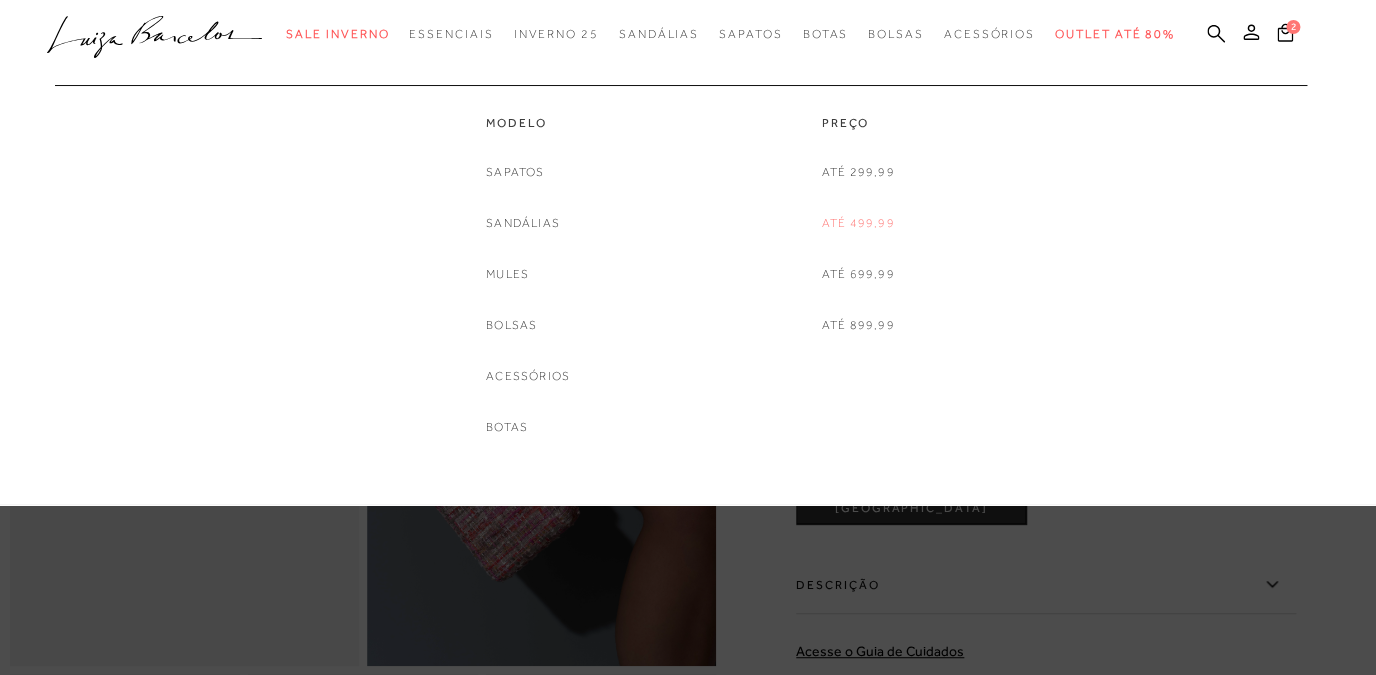 click on "Até 499,99" at bounding box center (858, 223) 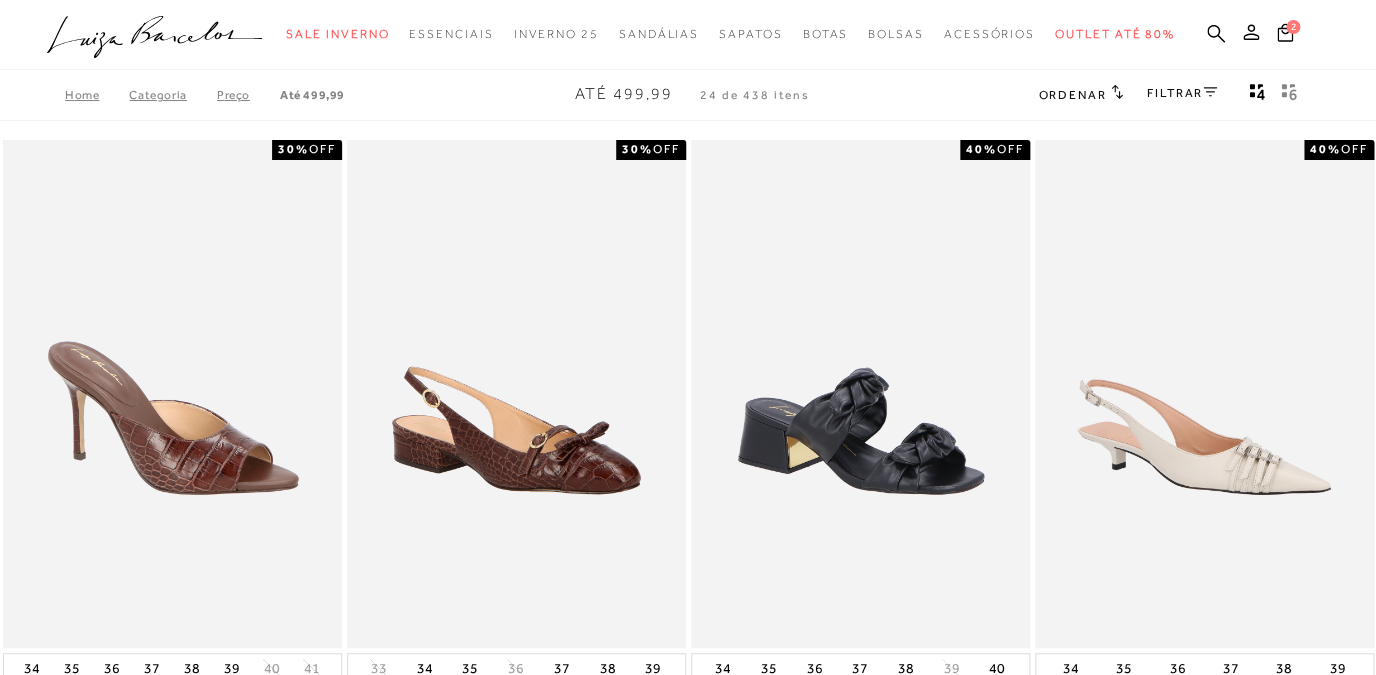 click on "Ordenar" at bounding box center (1080, 94) 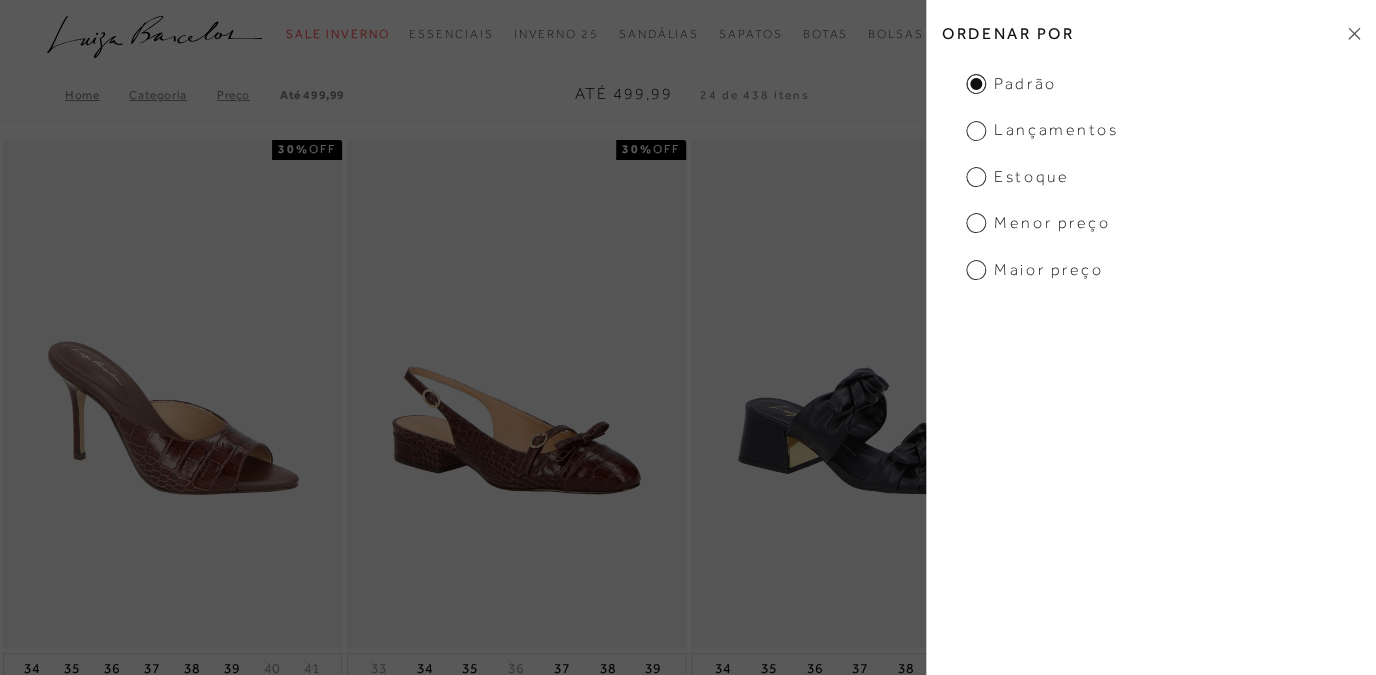 click on "Menor preço" at bounding box center (1038, 223) 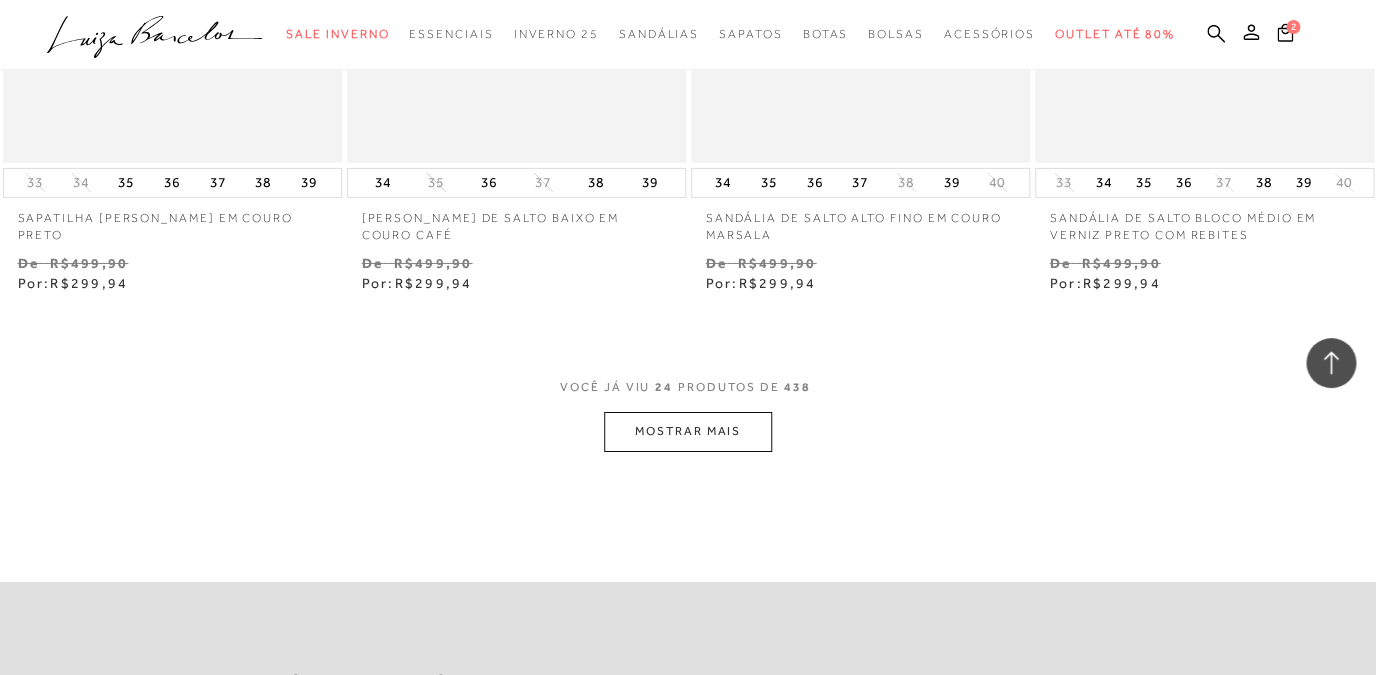 scroll, scrollTop: 7823, scrollLeft: 0, axis: vertical 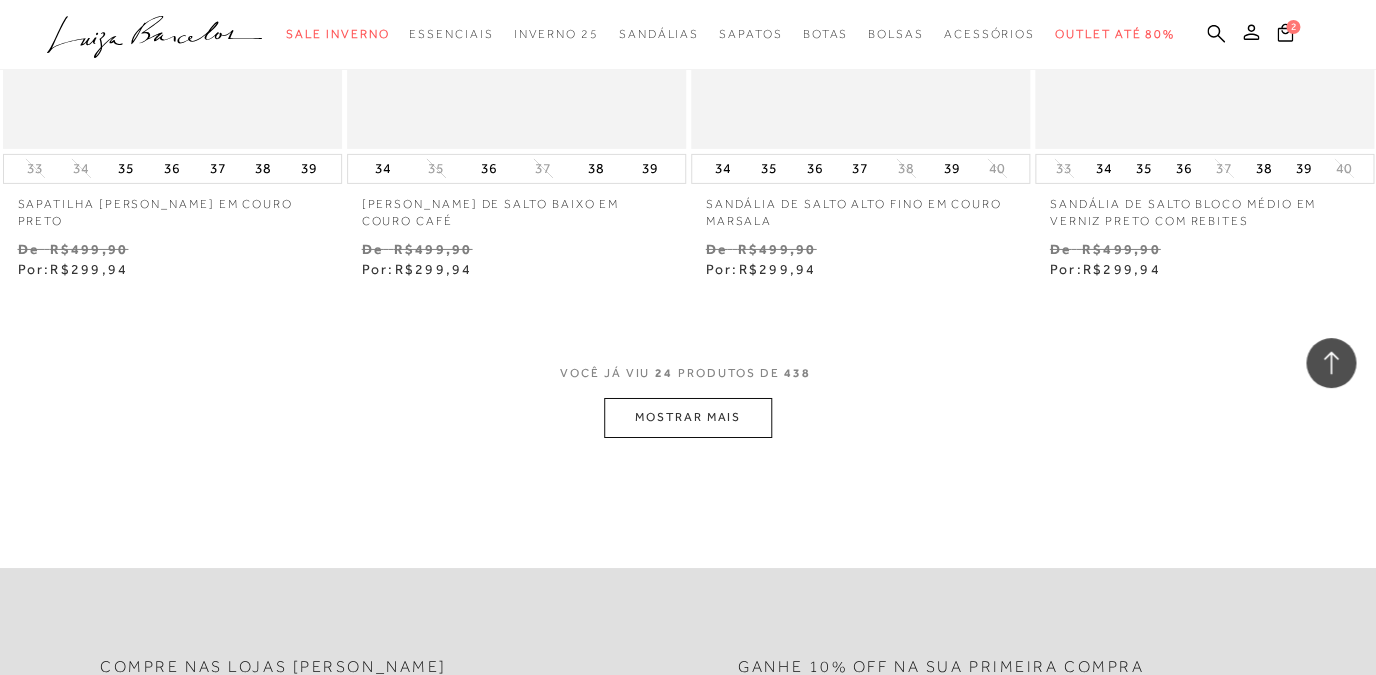 click on "MOSTRAR MAIS" at bounding box center (688, 417) 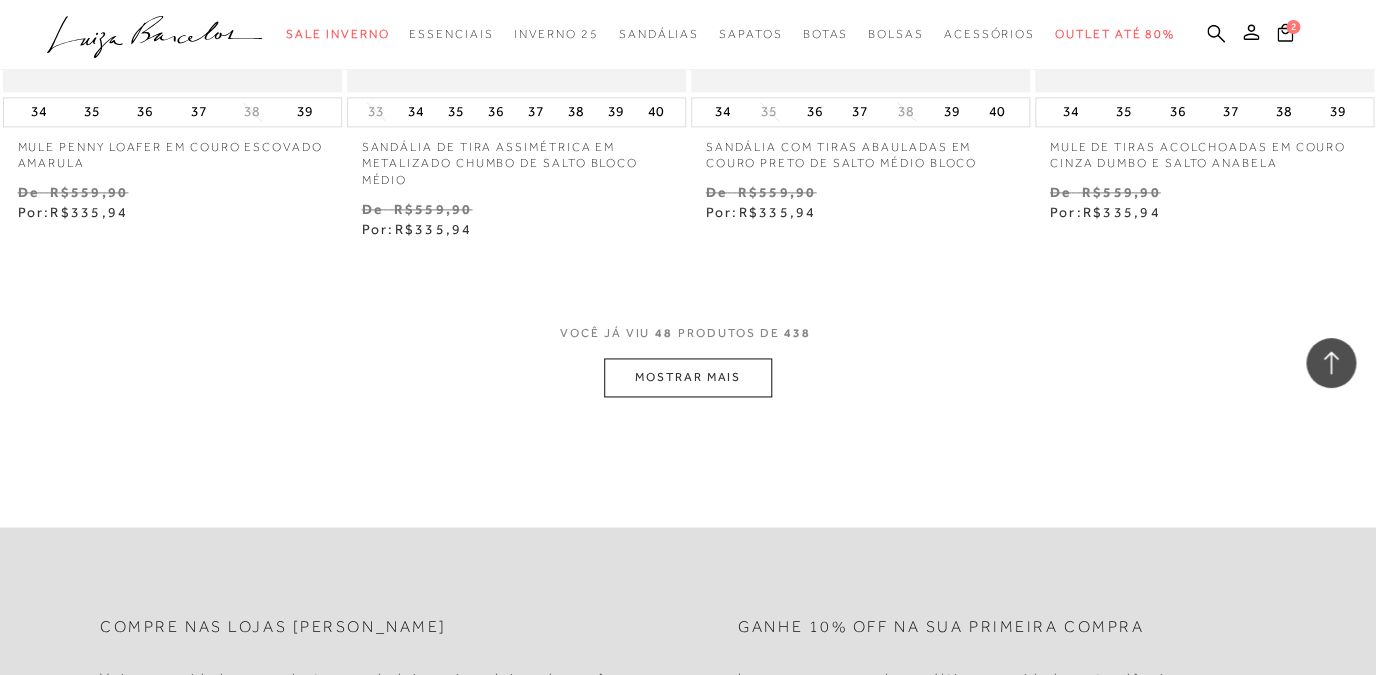 scroll, scrollTop: 11880, scrollLeft: 0, axis: vertical 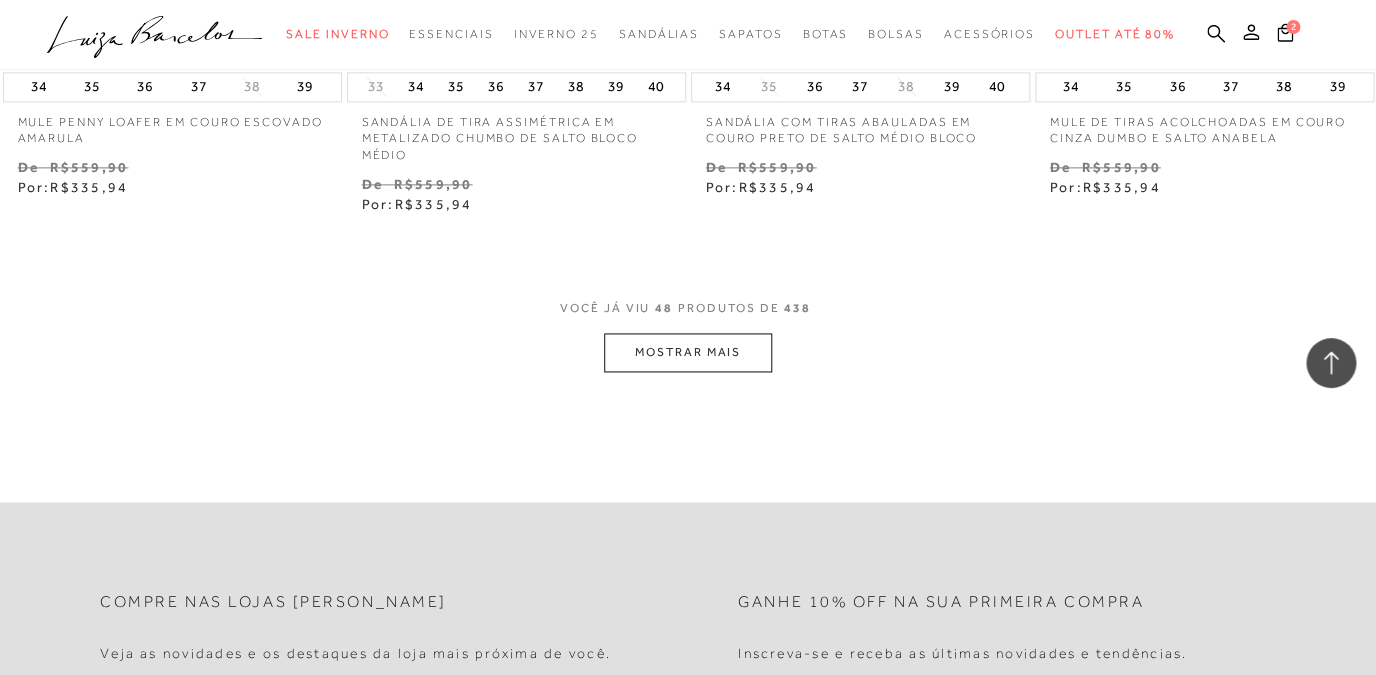 click on "MOSTRAR MAIS" at bounding box center [688, 352] 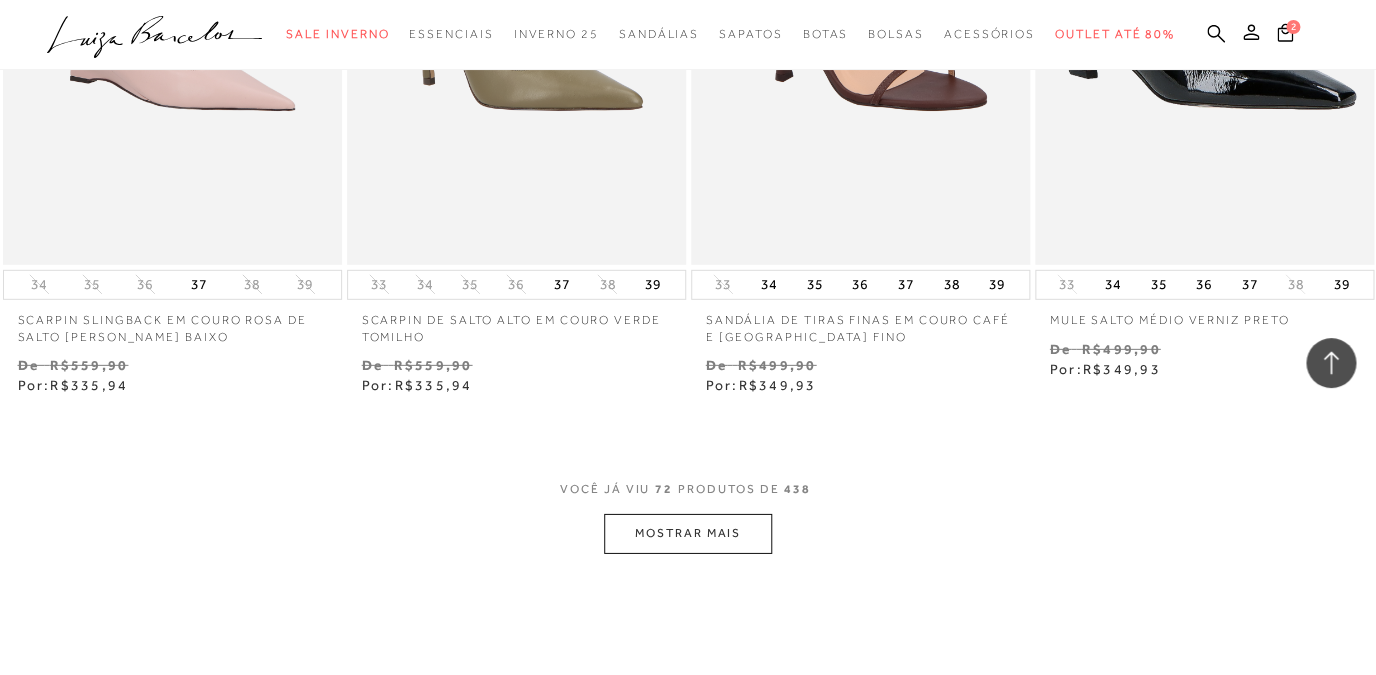 scroll, scrollTop: 15725, scrollLeft: 0, axis: vertical 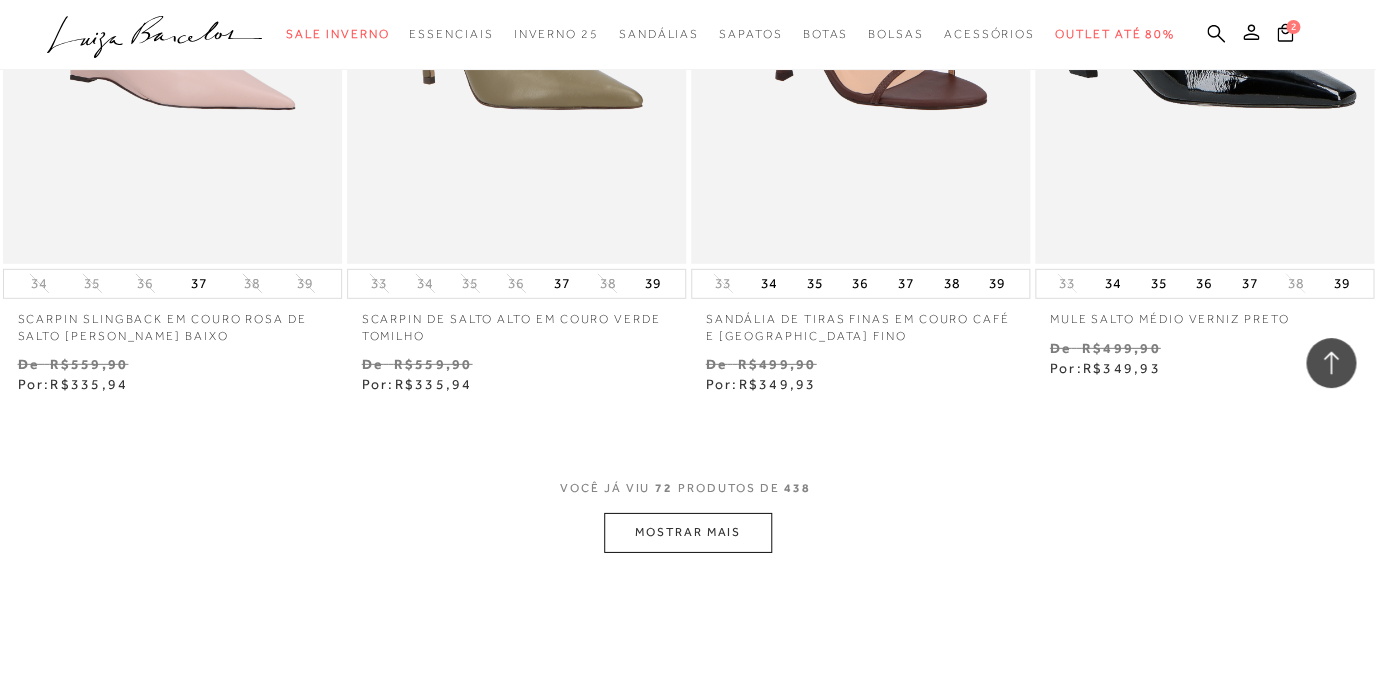 click on "MOSTRAR MAIS" at bounding box center [688, 532] 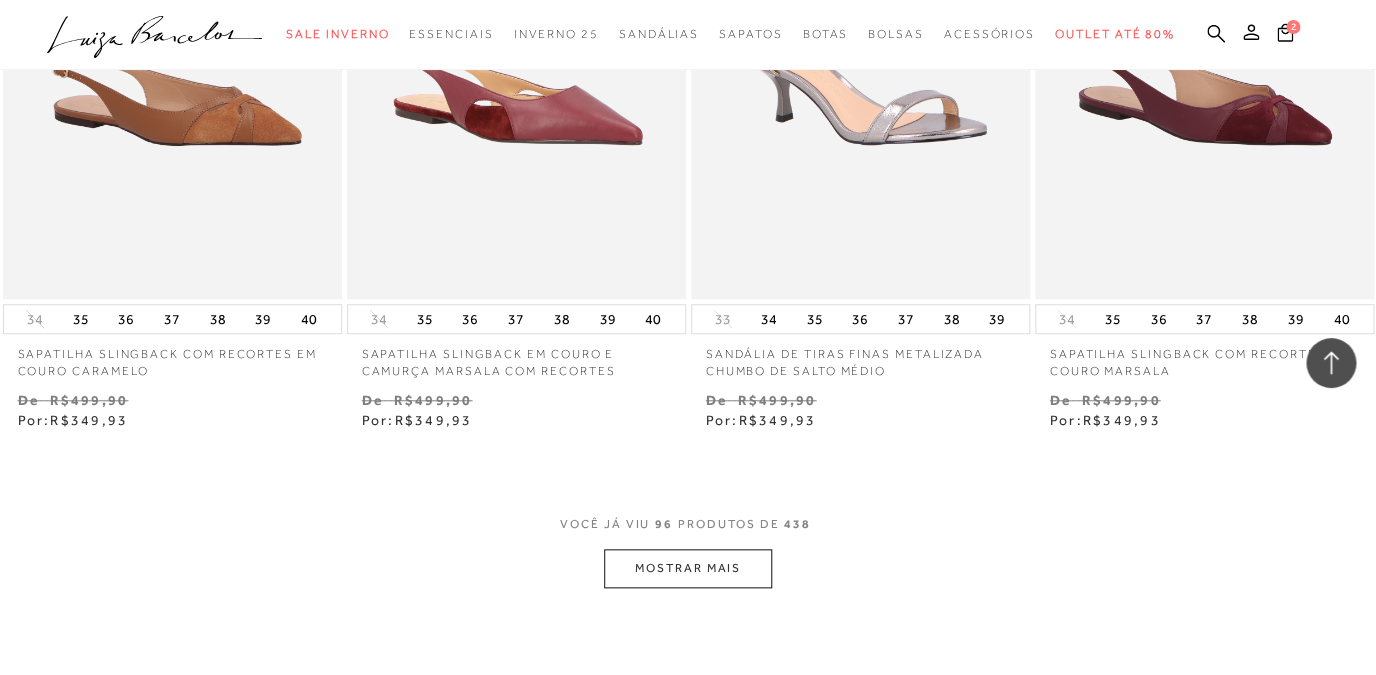scroll, scrollTop: 19664, scrollLeft: 0, axis: vertical 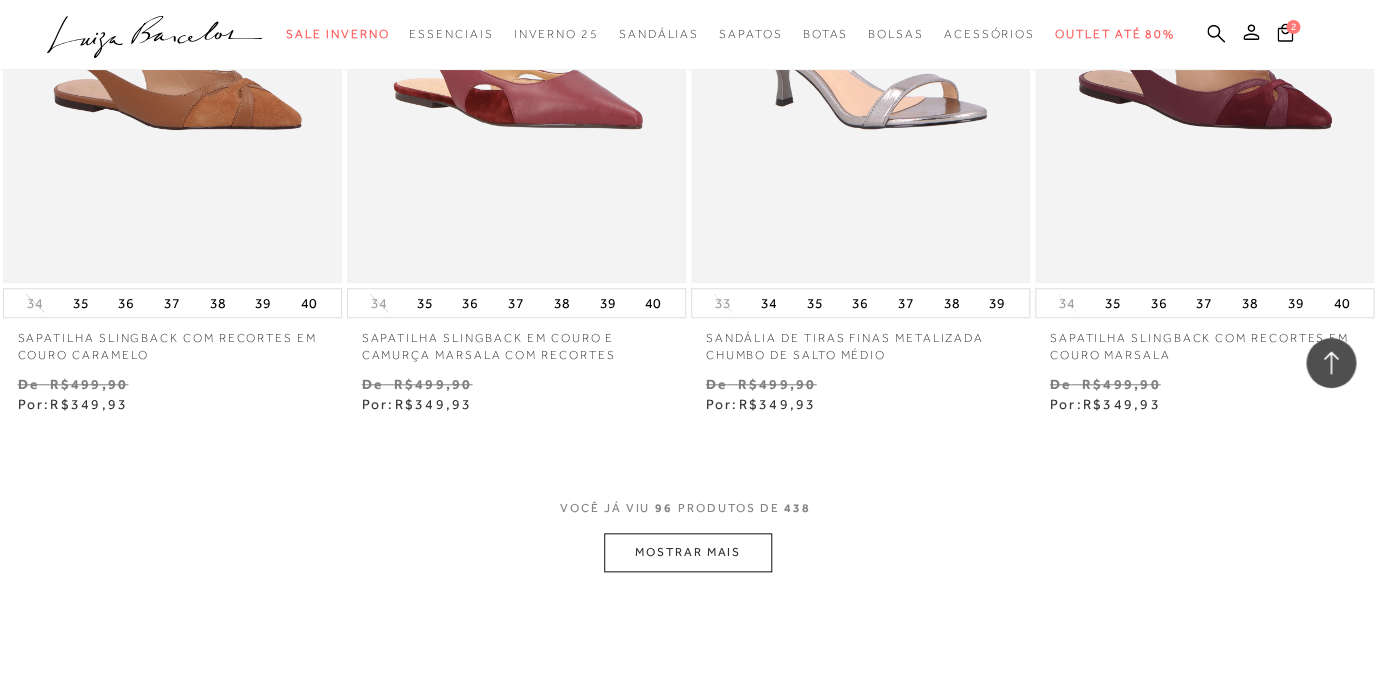 click on "MOSTRAR MAIS" at bounding box center [688, 552] 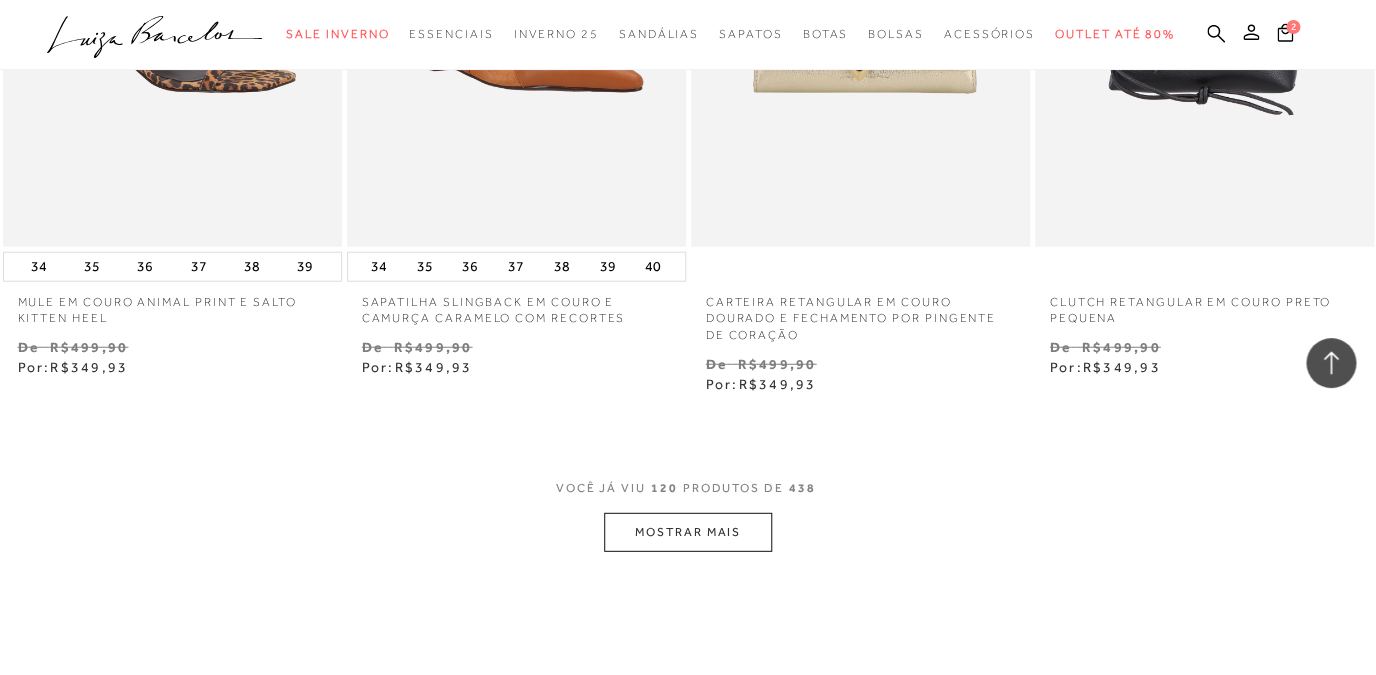 scroll, scrollTop: 23715, scrollLeft: 0, axis: vertical 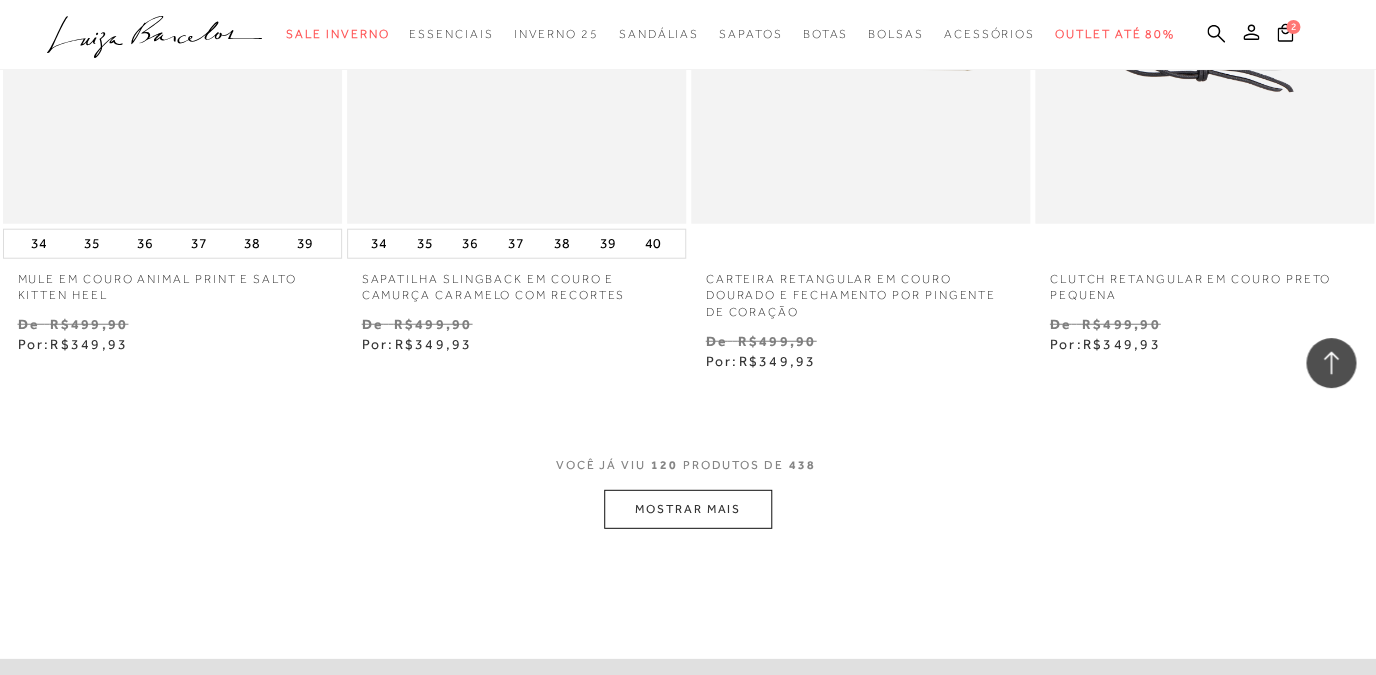 click on "MOSTRAR MAIS" at bounding box center (688, 509) 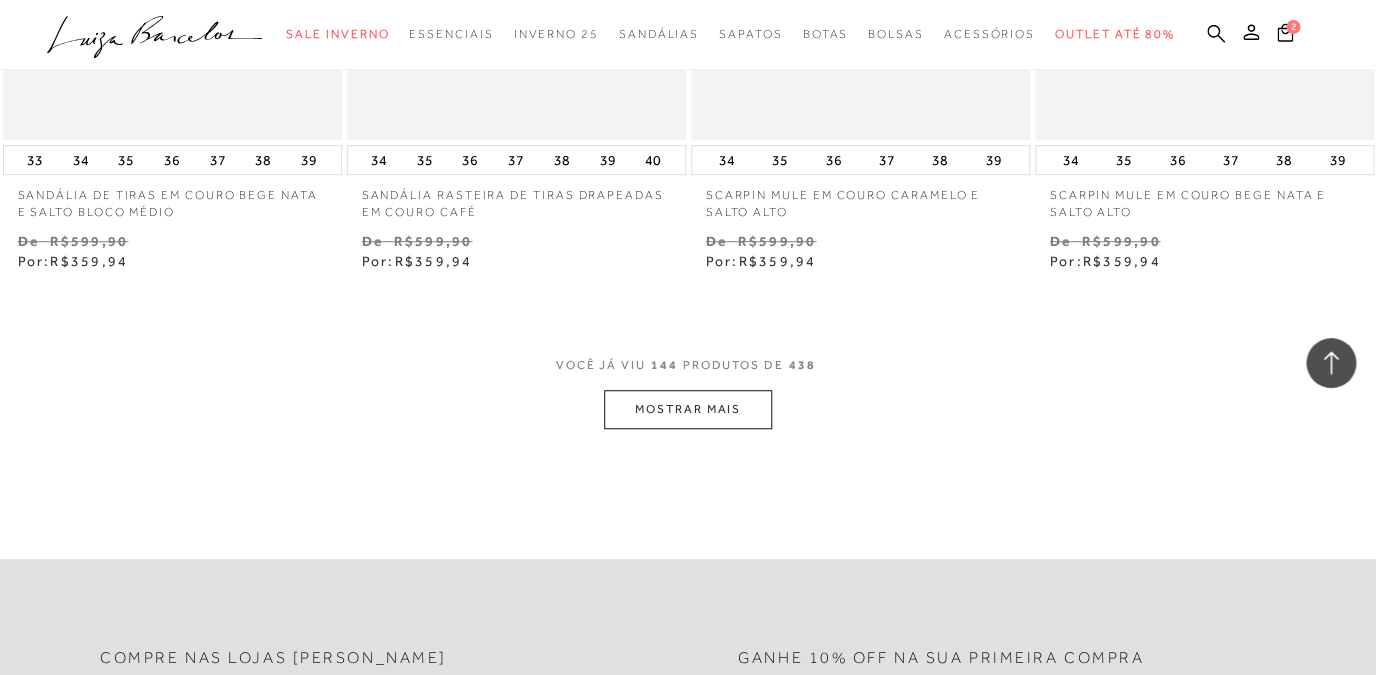 scroll, scrollTop: 27812, scrollLeft: 0, axis: vertical 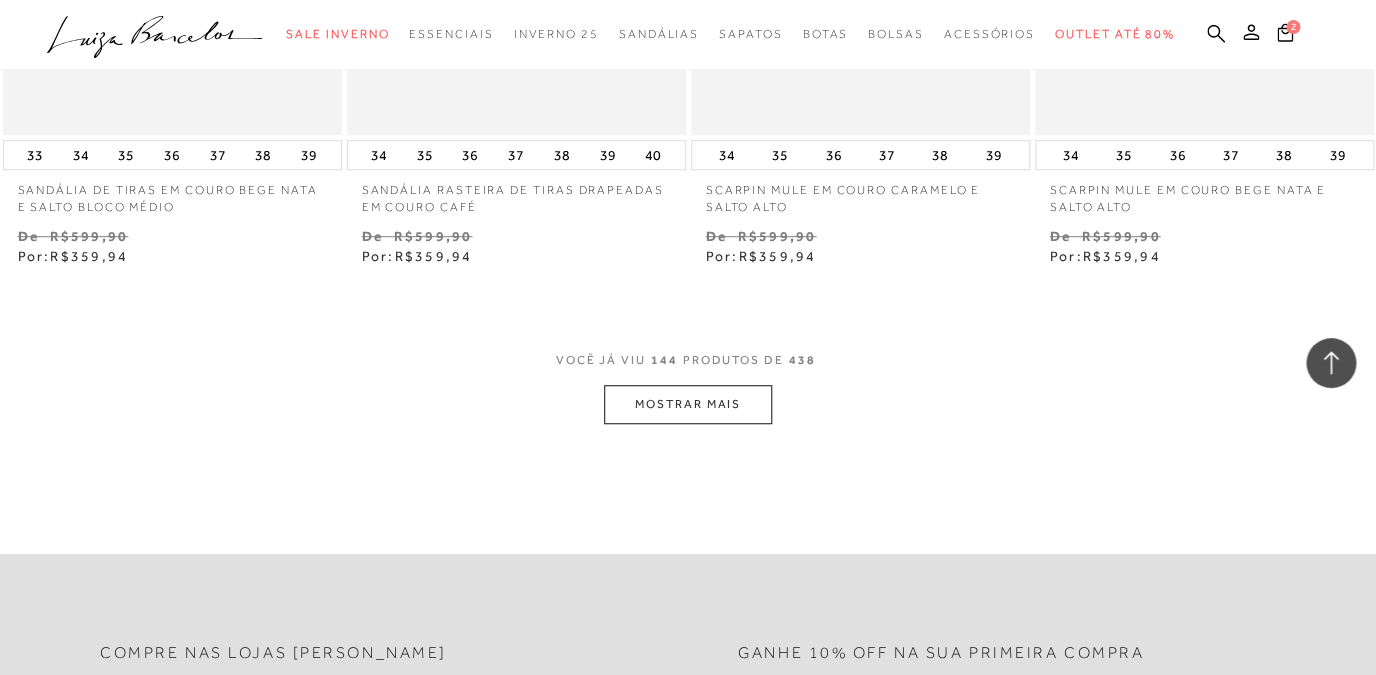 click on "MOSTRAR MAIS" at bounding box center [688, 404] 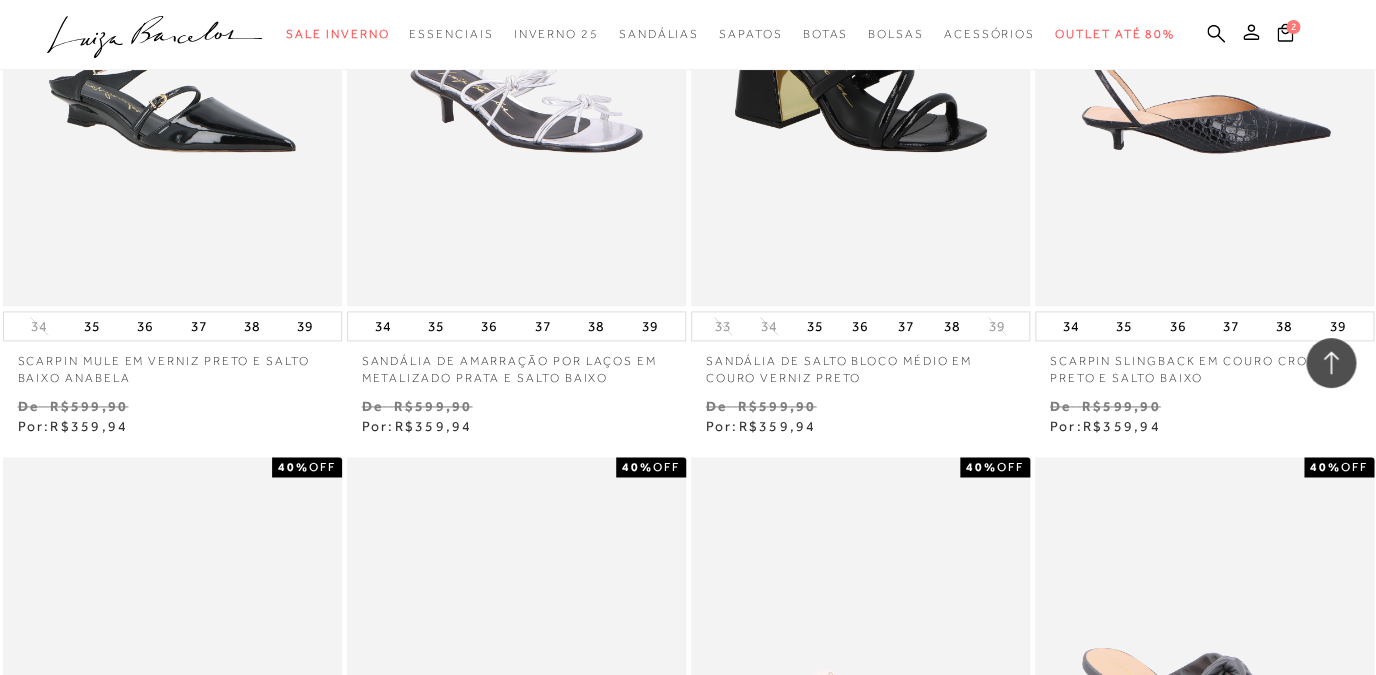 scroll, scrollTop: 28306, scrollLeft: 0, axis: vertical 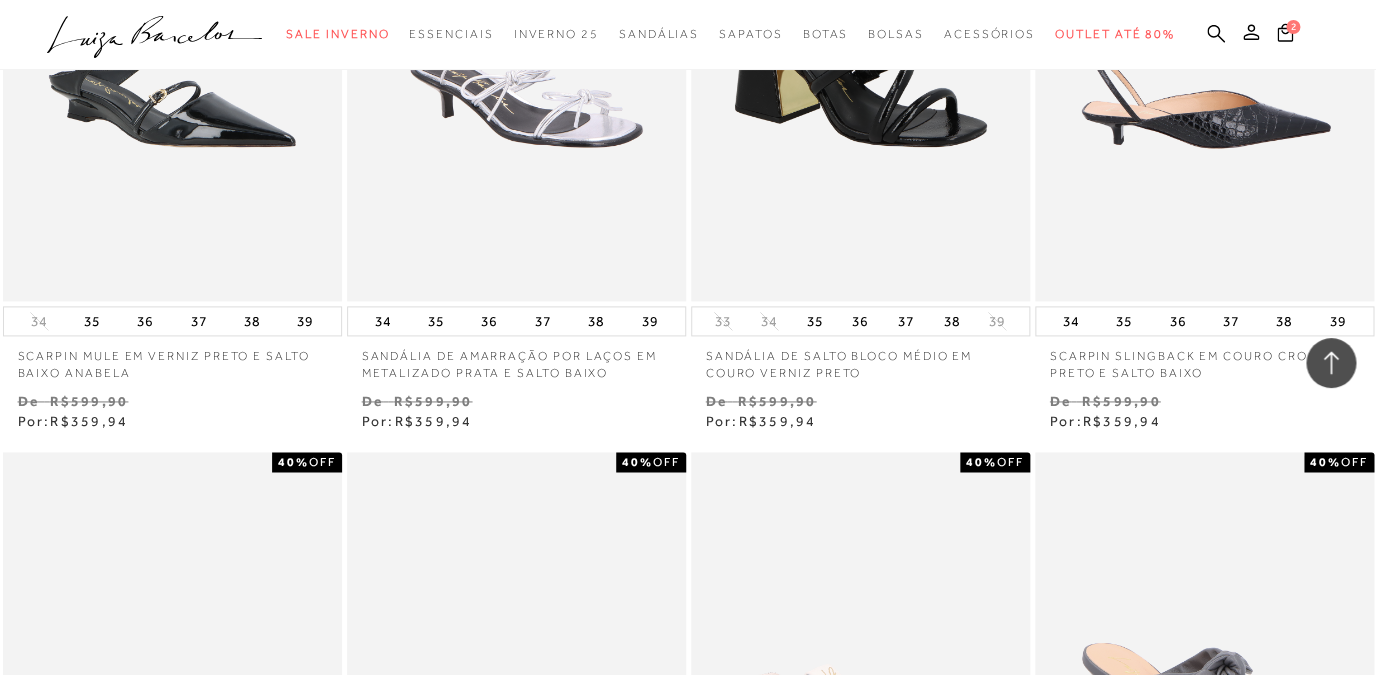 click at bounding box center [1205, 46] 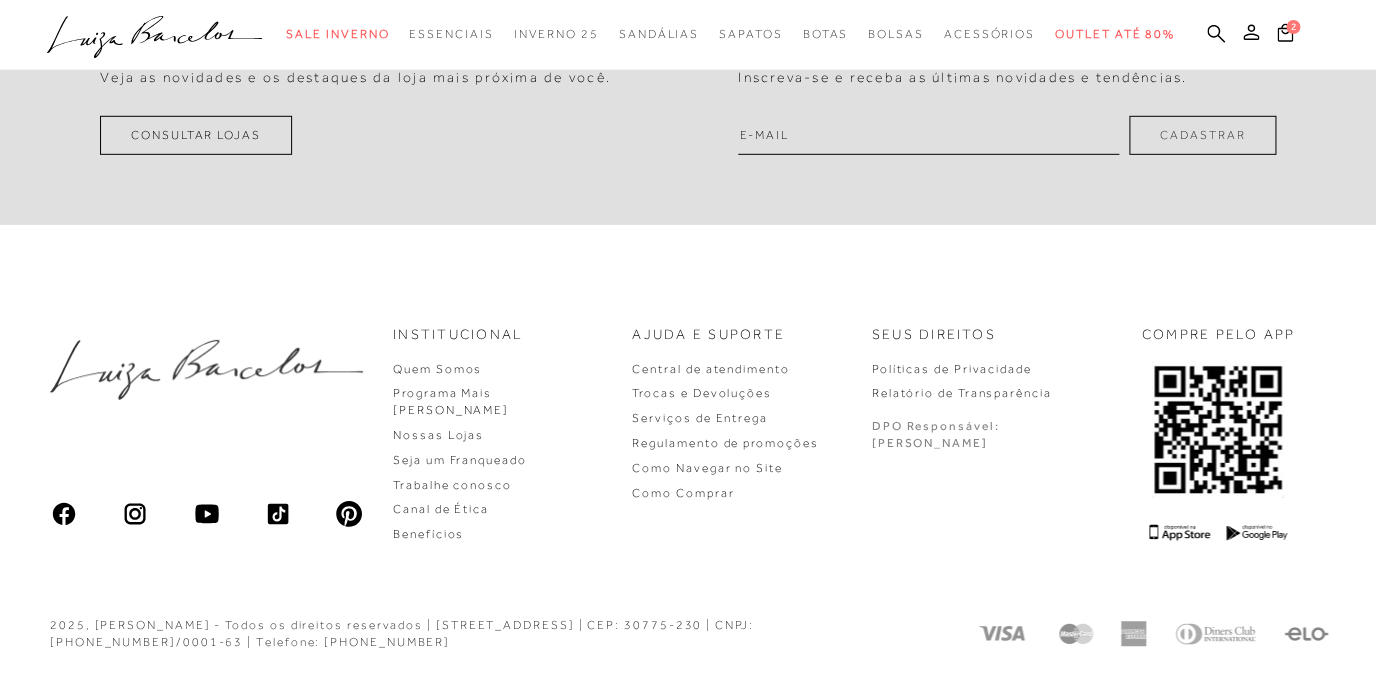 scroll, scrollTop: 0, scrollLeft: 0, axis: both 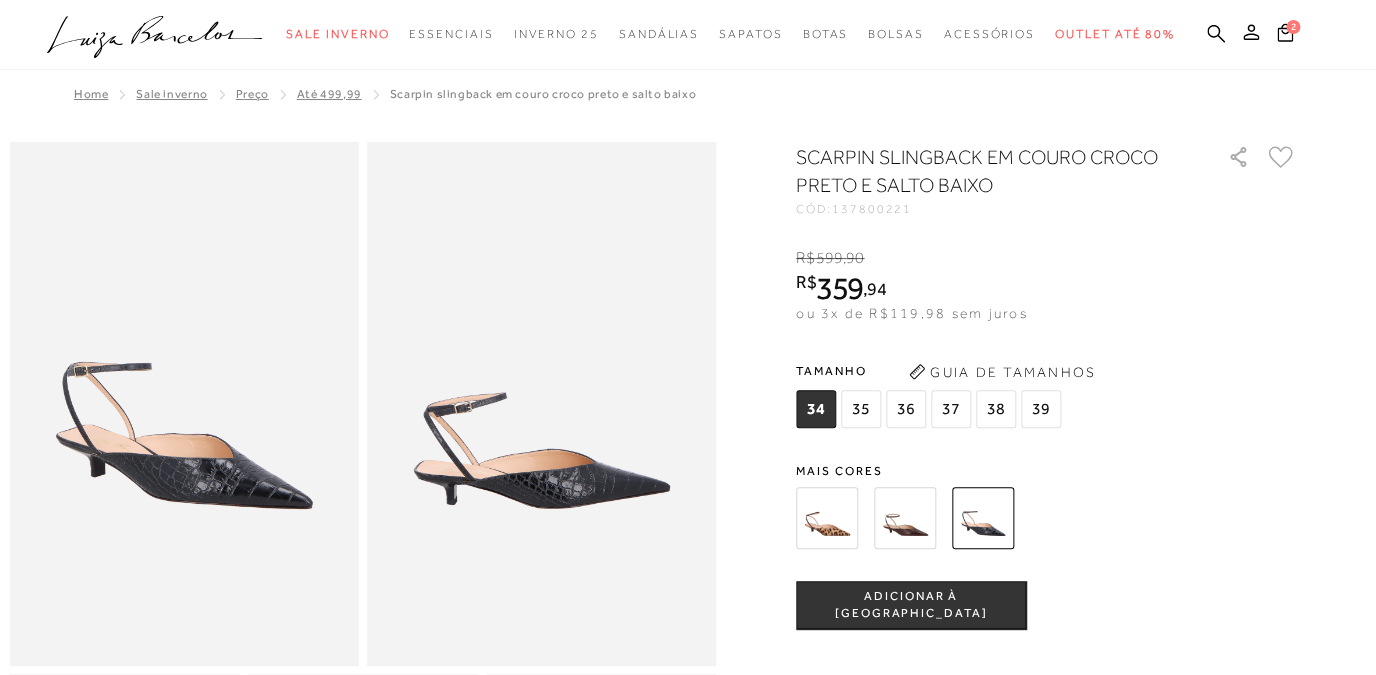 click at bounding box center (905, 518) 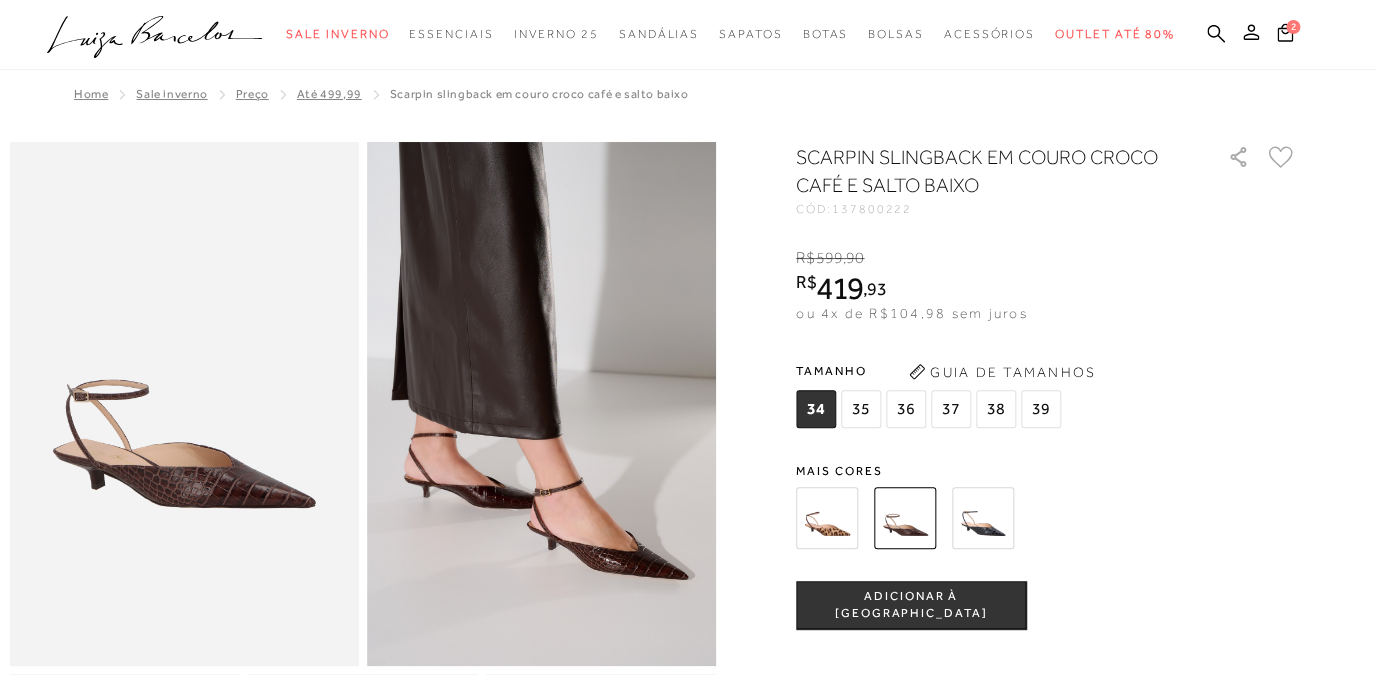 click on "35" at bounding box center (861, 409) 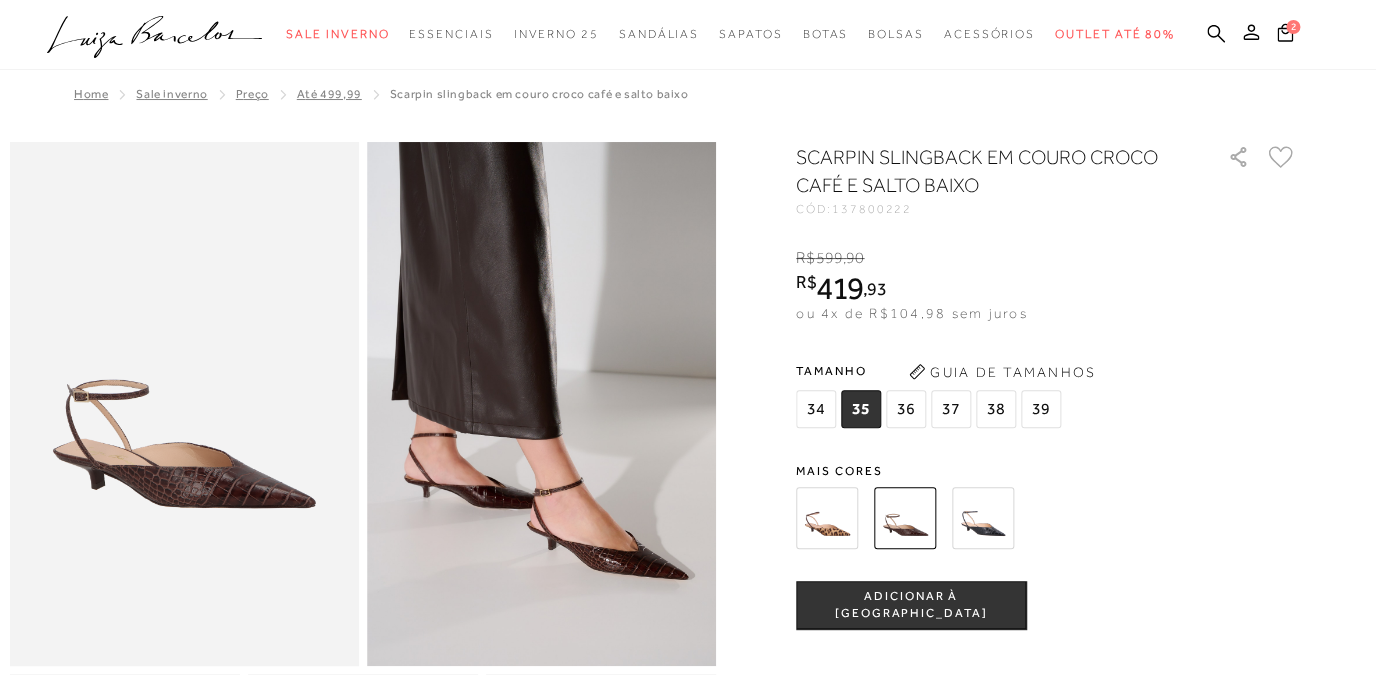 click on "ADICIONAR À [GEOGRAPHIC_DATA]" at bounding box center [911, 605] 